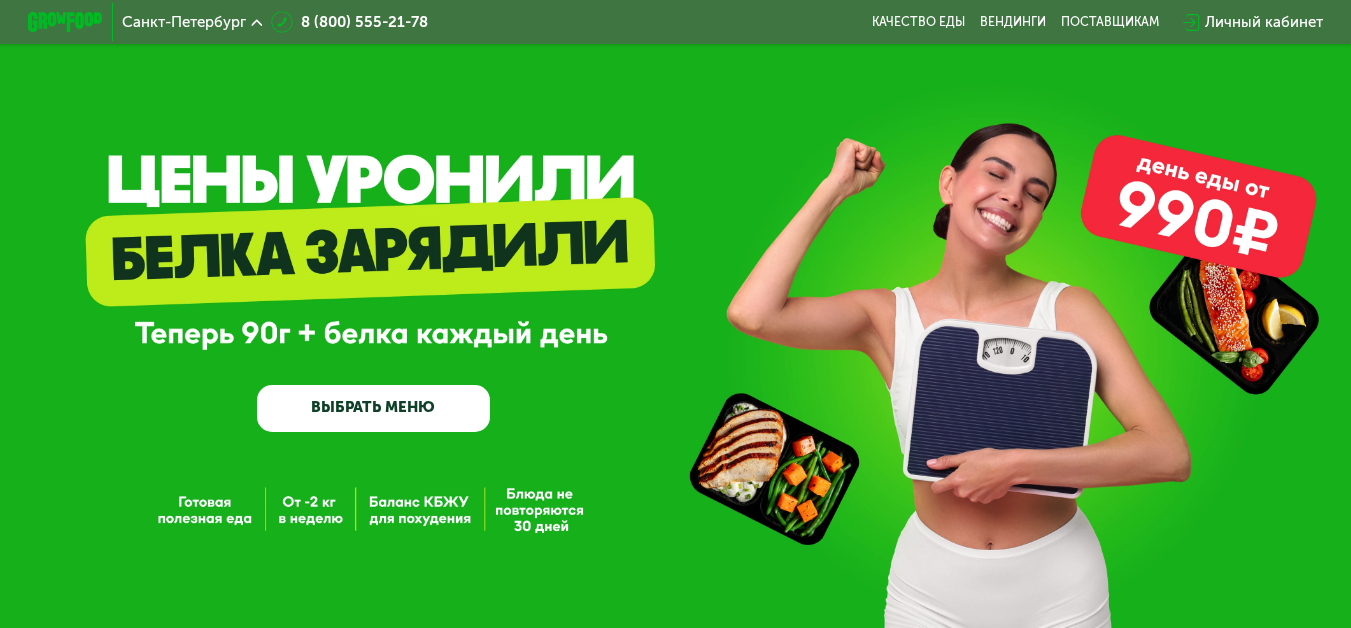 scroll, scrollTop: 0, scrollLeft: 0, axis: both 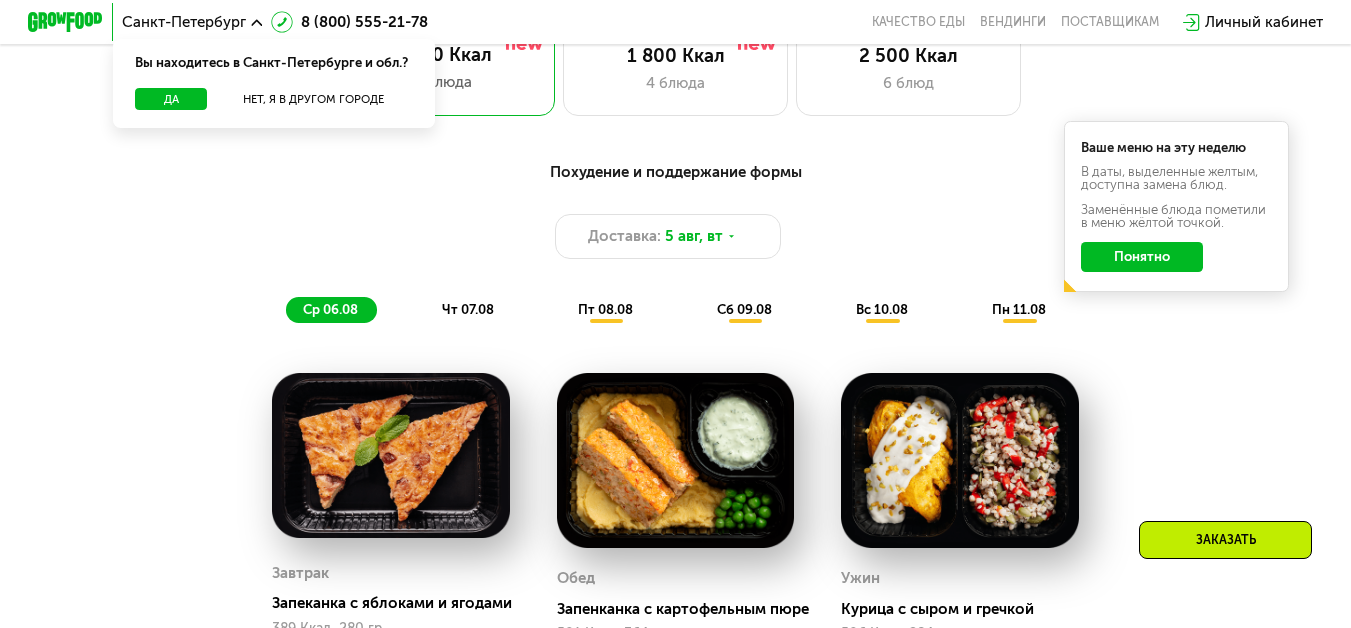 click on "чт 07.08" 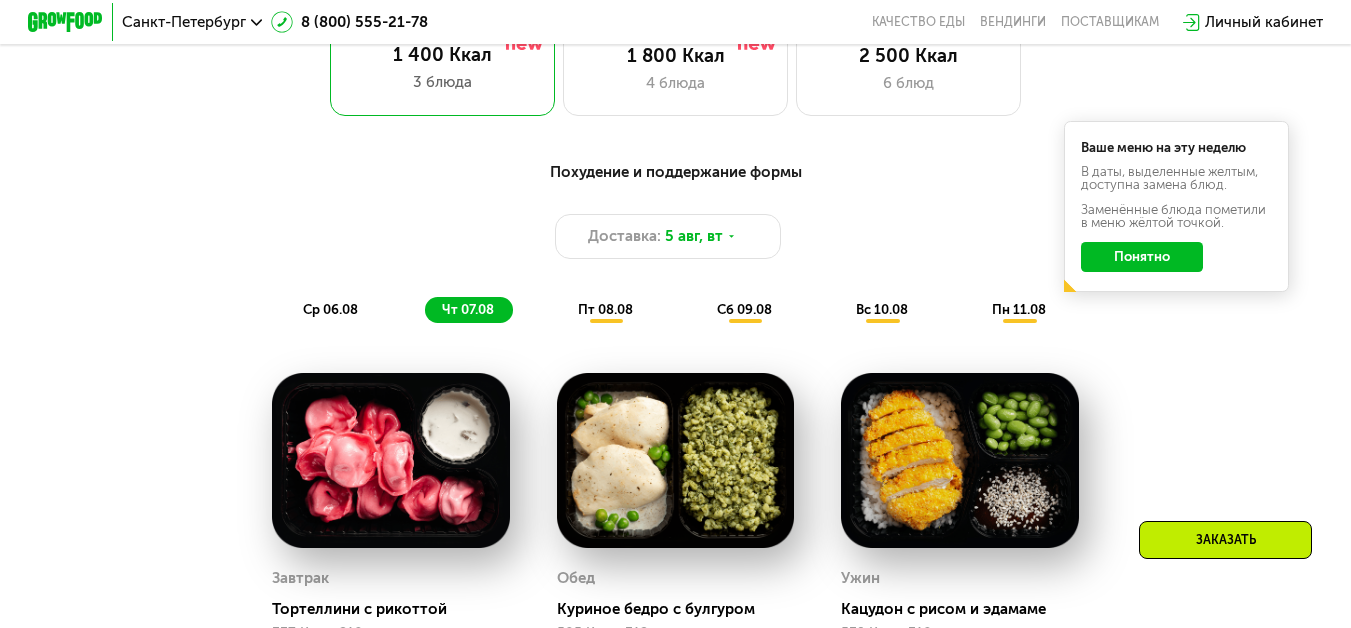 click on "пт 08.08" at bounding box center (605, 309) 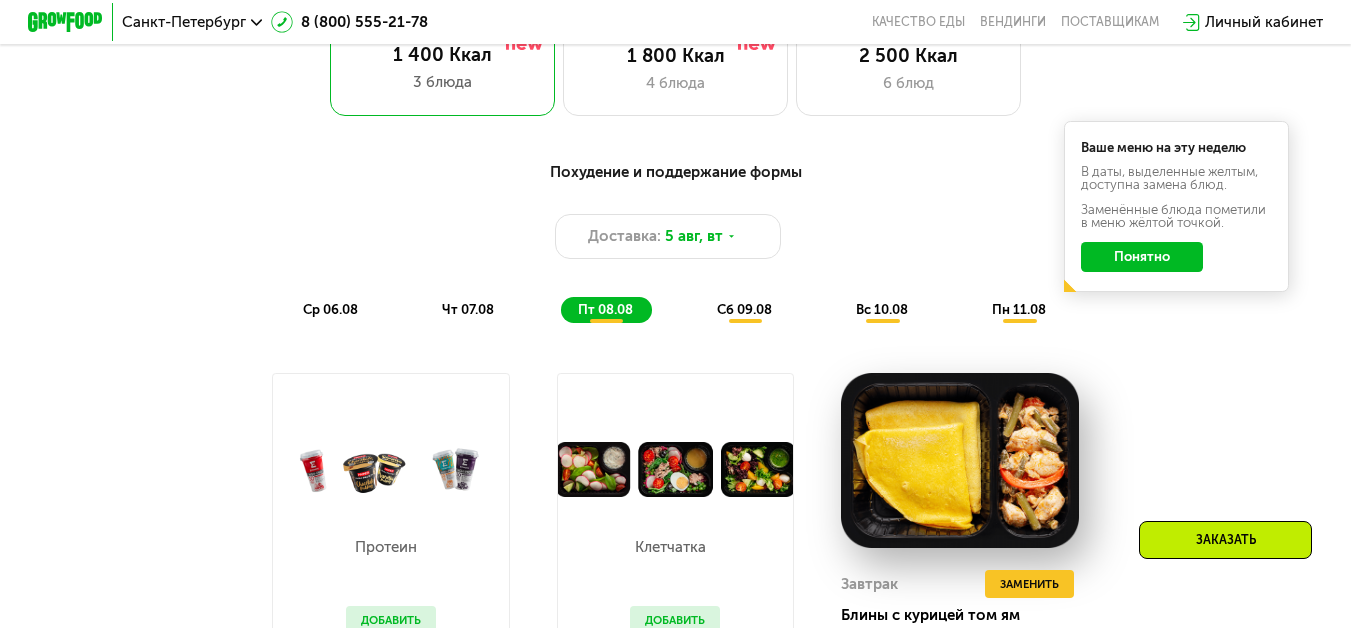 click on "сб 09.08" 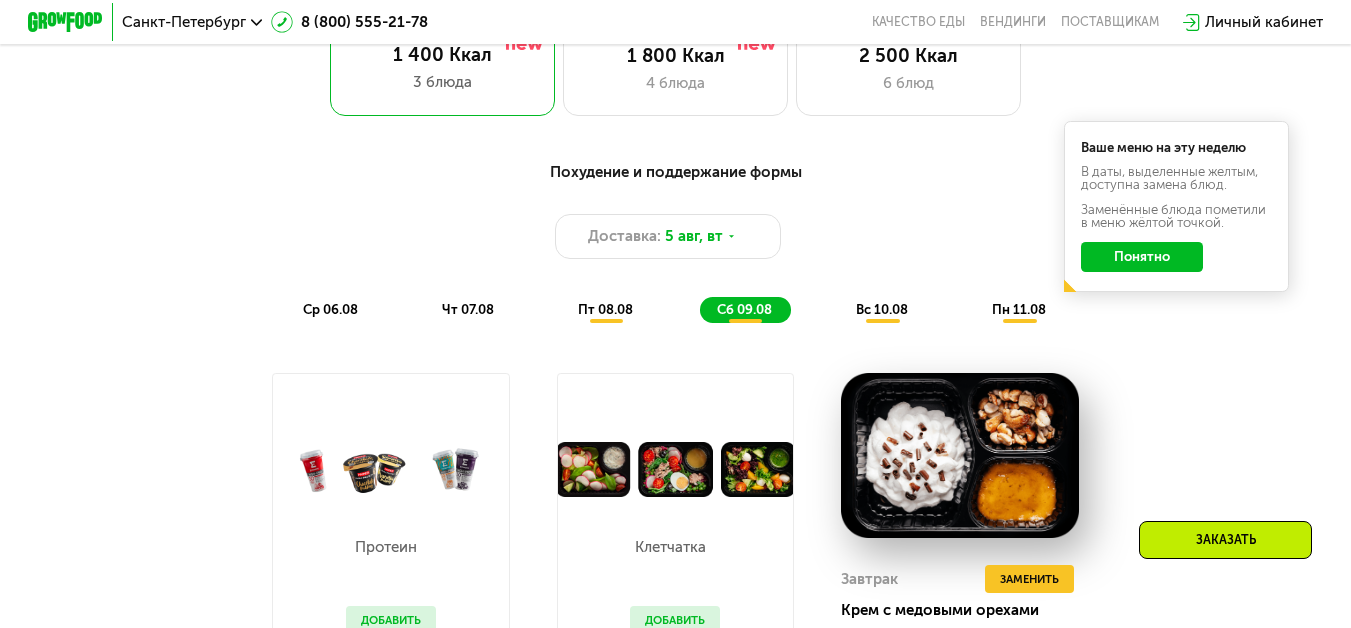click on "вс 10.08" at bounding box center (882, 309) 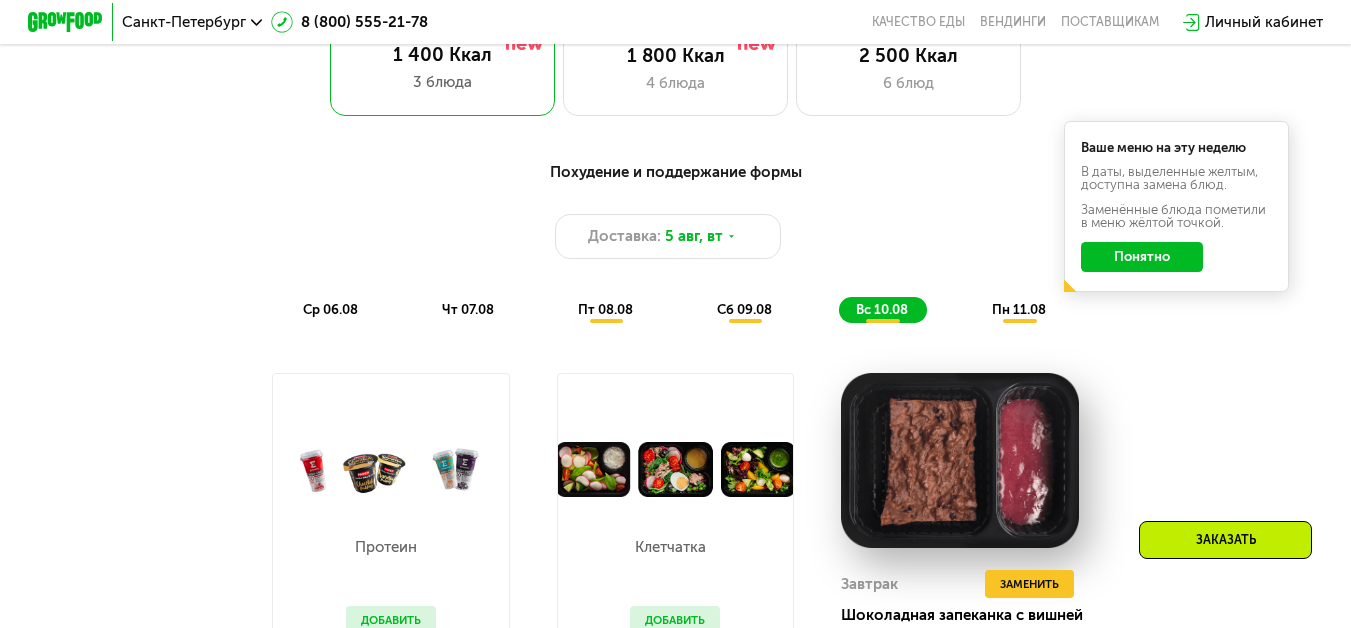 click on "пн 11.08" at bounding box center [1019, 309] 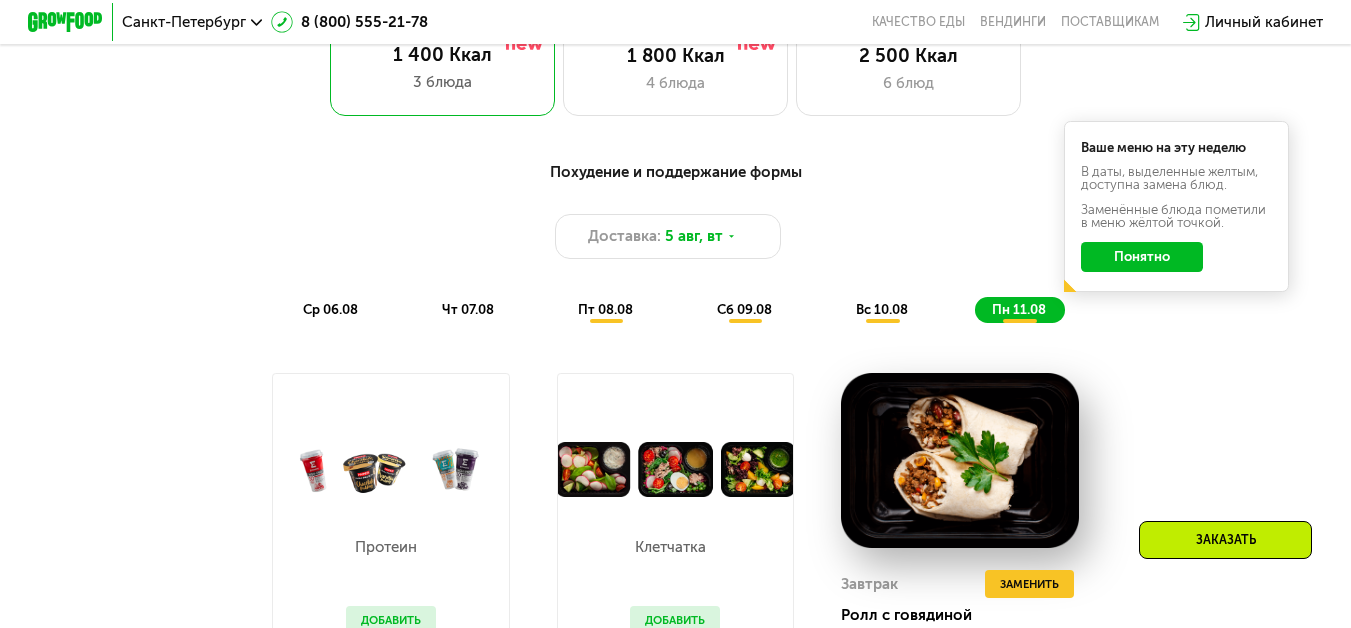 click on "ср 06.08" 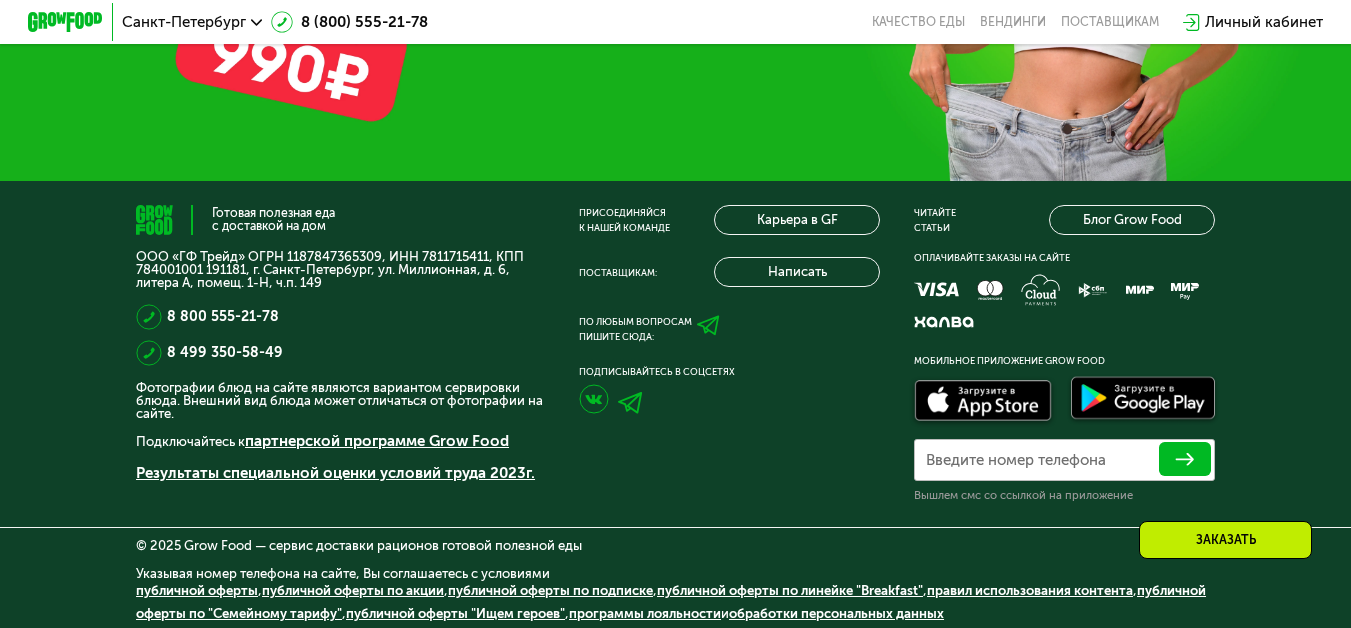scroll, scrollTop: 5484, scrollLeft: 0, axis: vertical 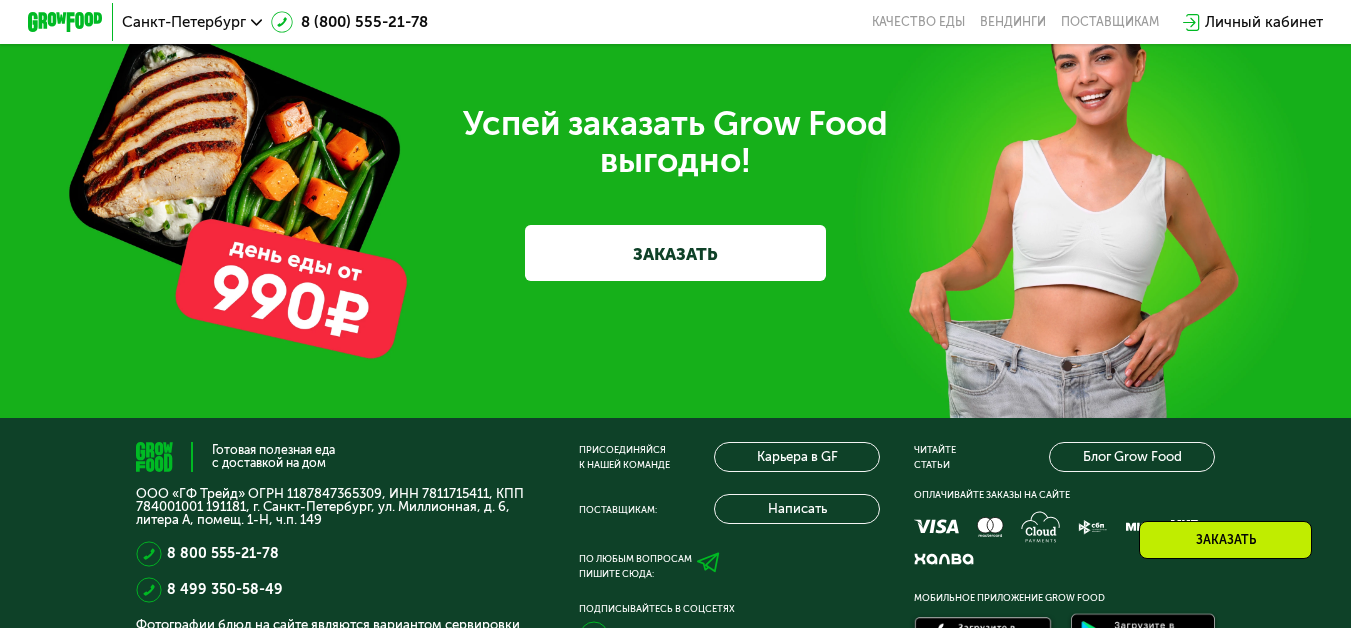 click on "Санкт-Петербург" 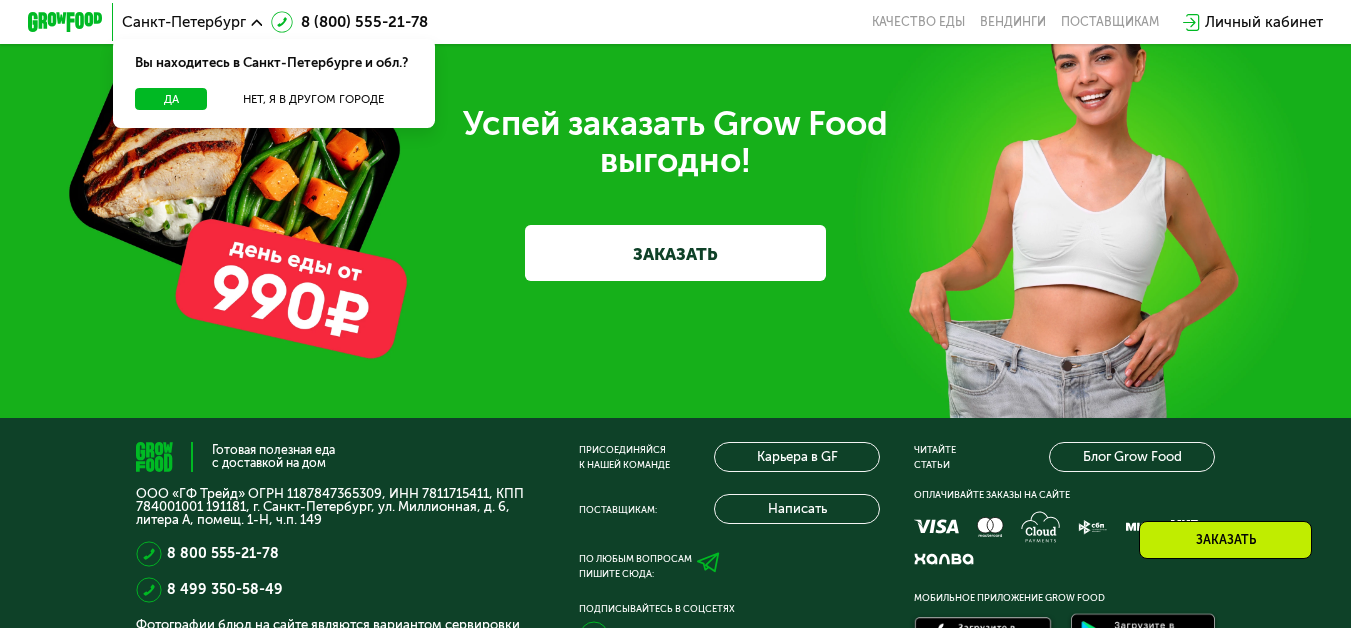 click on "Санкт-Петербург" 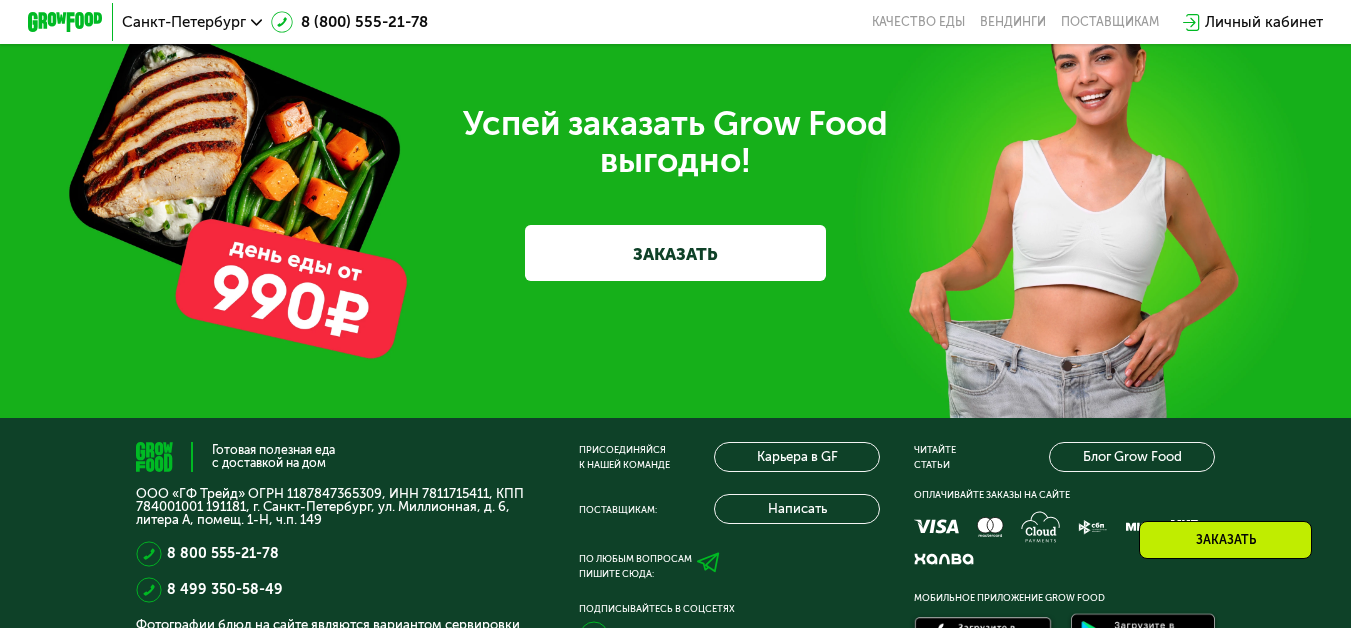 click at bounding box center [65, 21] 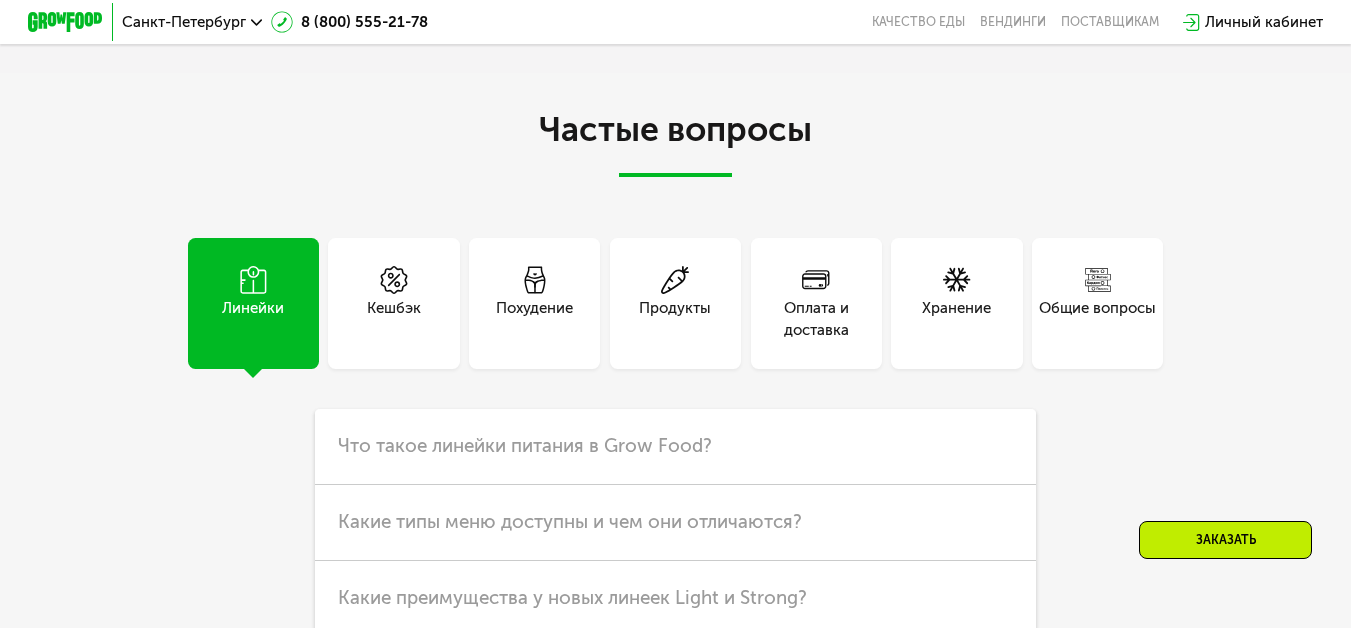 scroll, scrollTop: 4384, scrollLeft: 0, axis: vertical 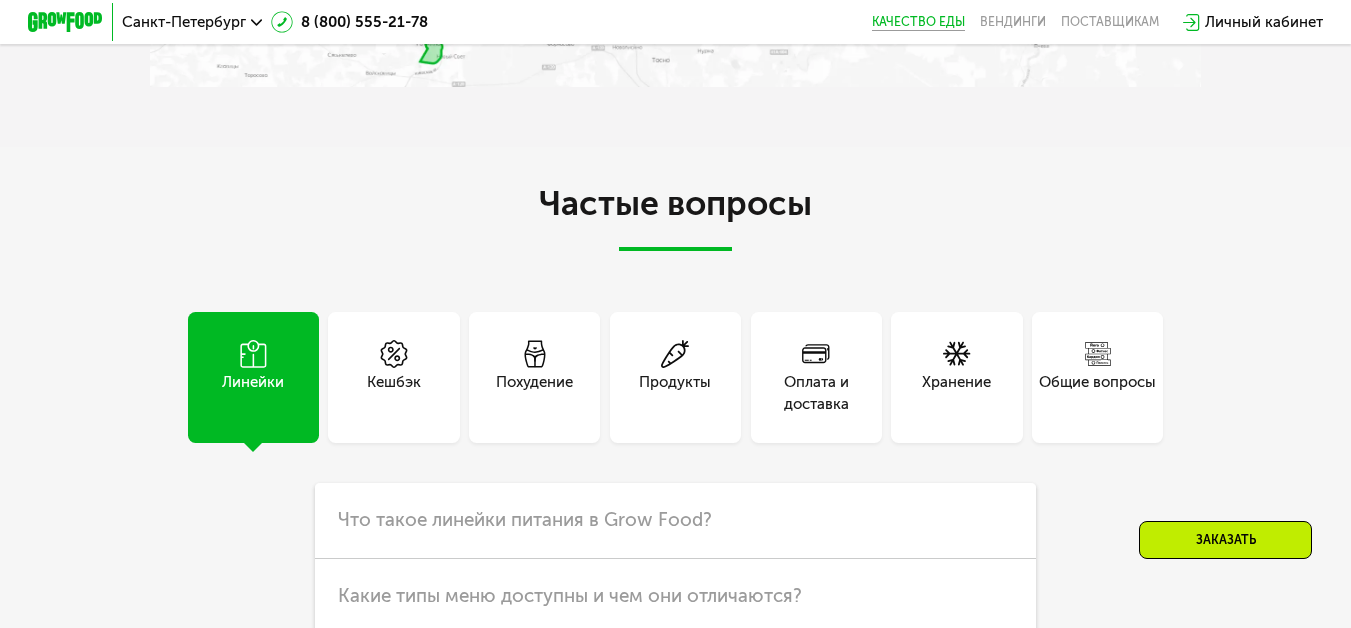 click on "Качество еды" at bounding box center [918, 22] 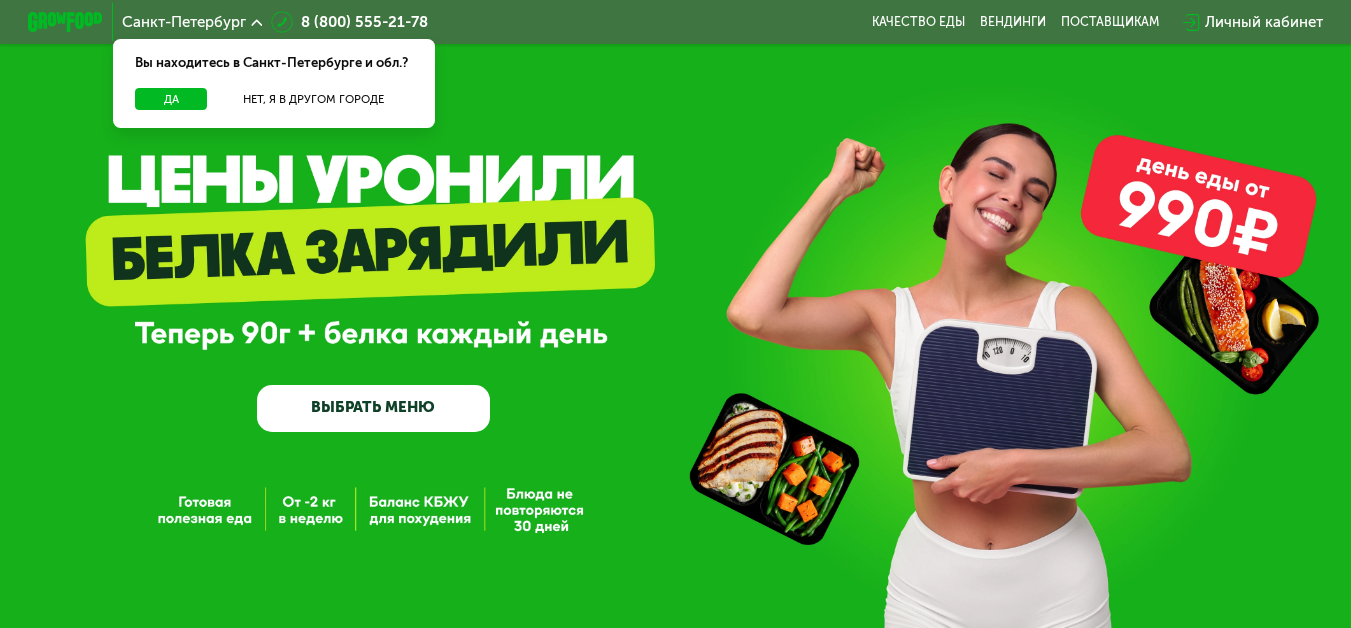 click on "ВЫБРАТЬ МЕНЮ" at bounding box center (374, 408) 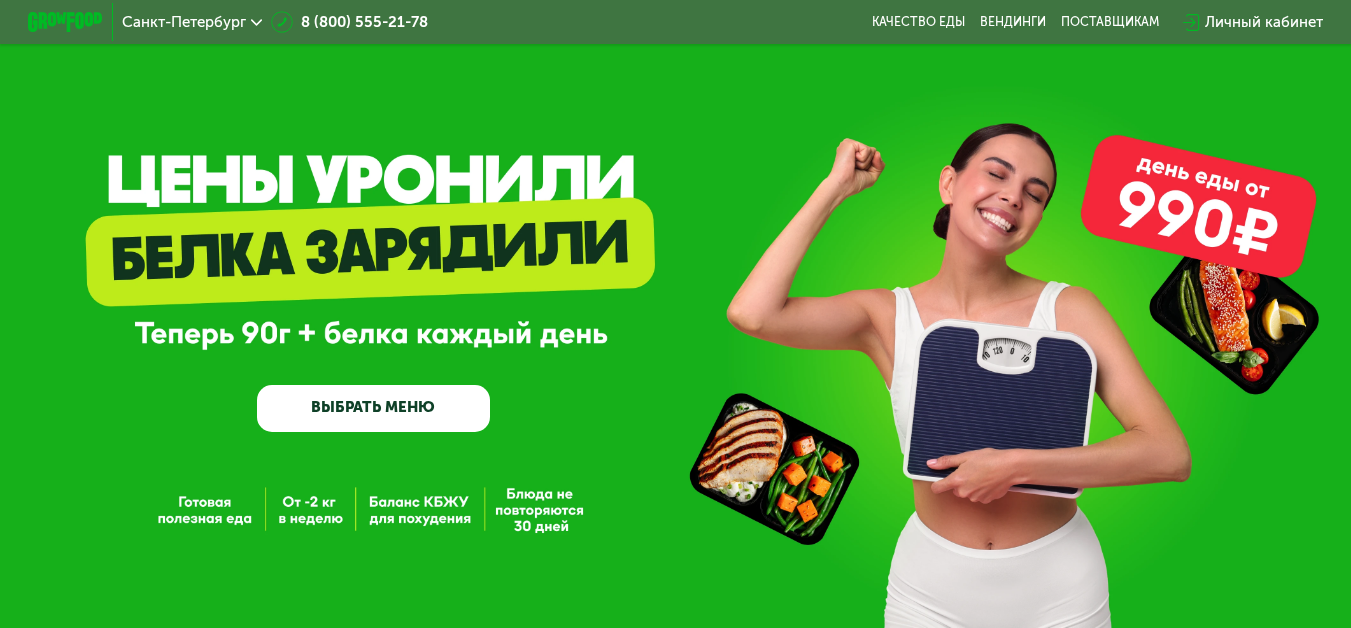 scroll, scrollTop: 0, scrollLeft: 0, axis: both 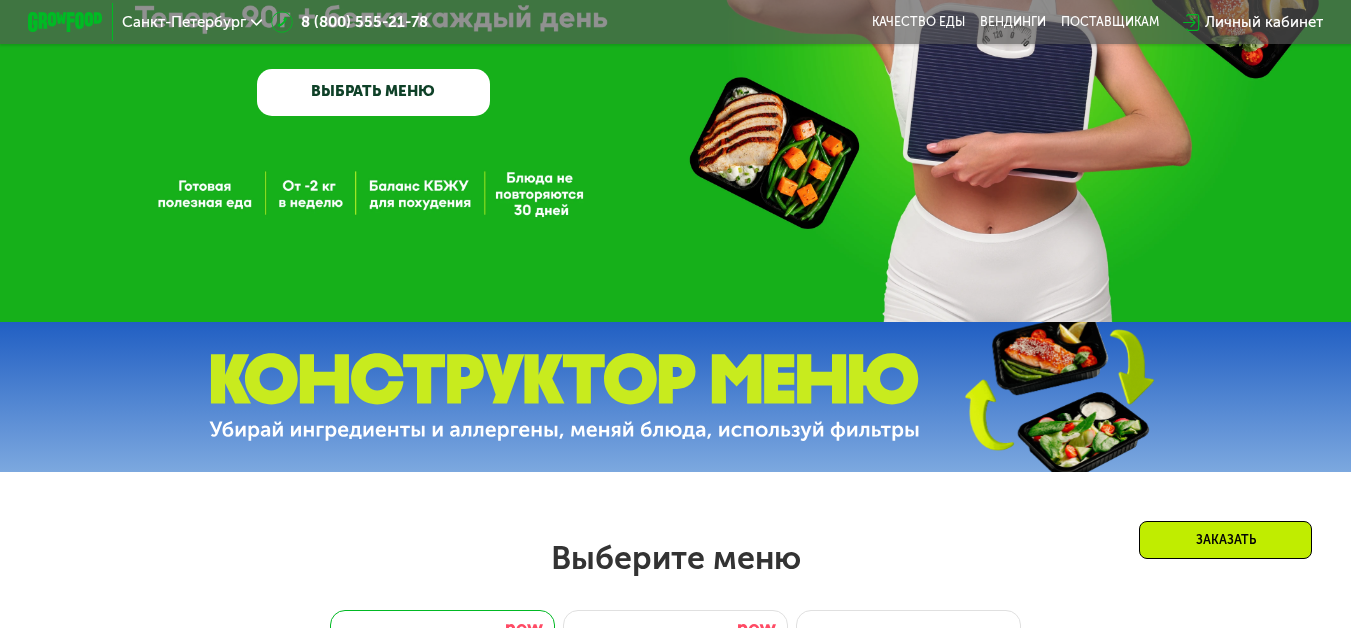 click on "ВЫБРАТЬ МЕНЮ" at bounding box center (374, 92) 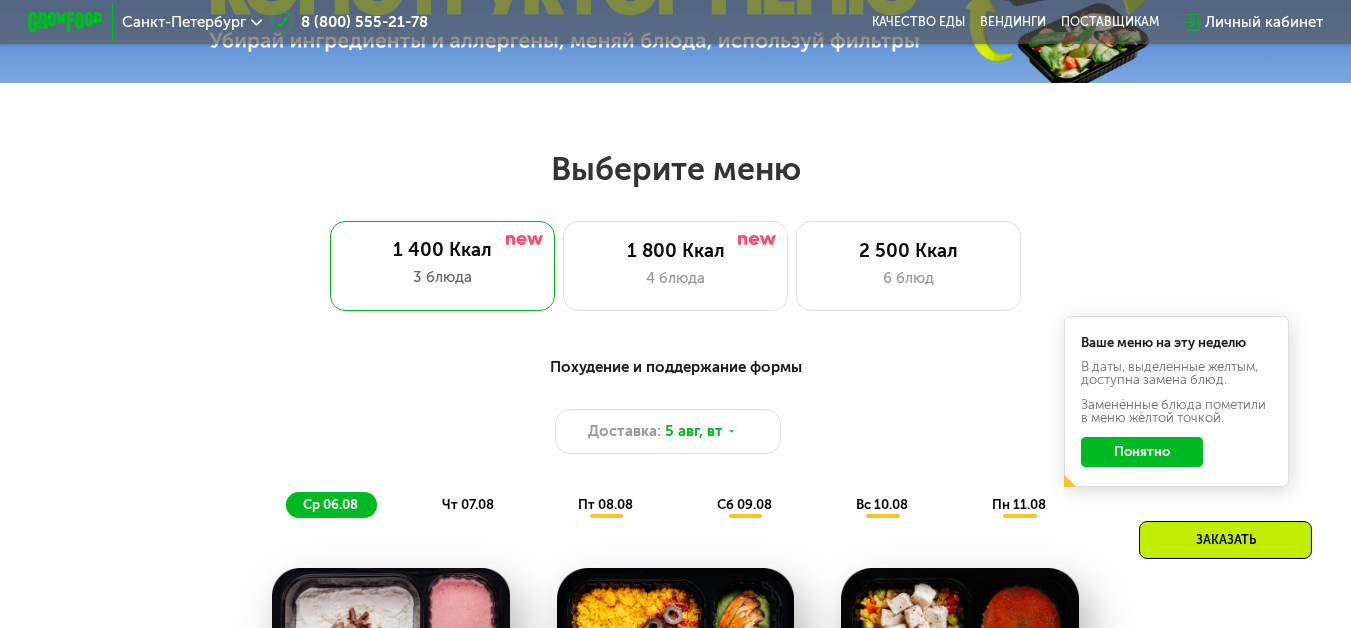 scroll, scrollTop: 816, scrollLeft: 0, axis: vertical 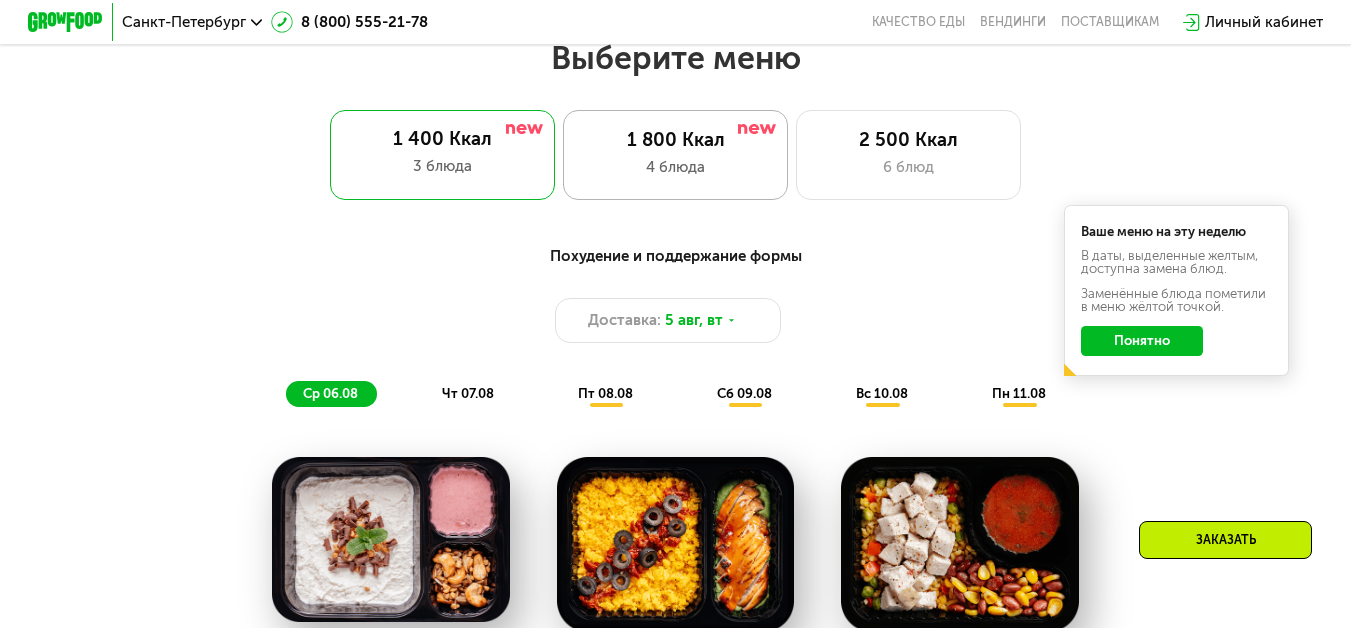 click on "1 800 Ккал" at bounding box center [676, 140] 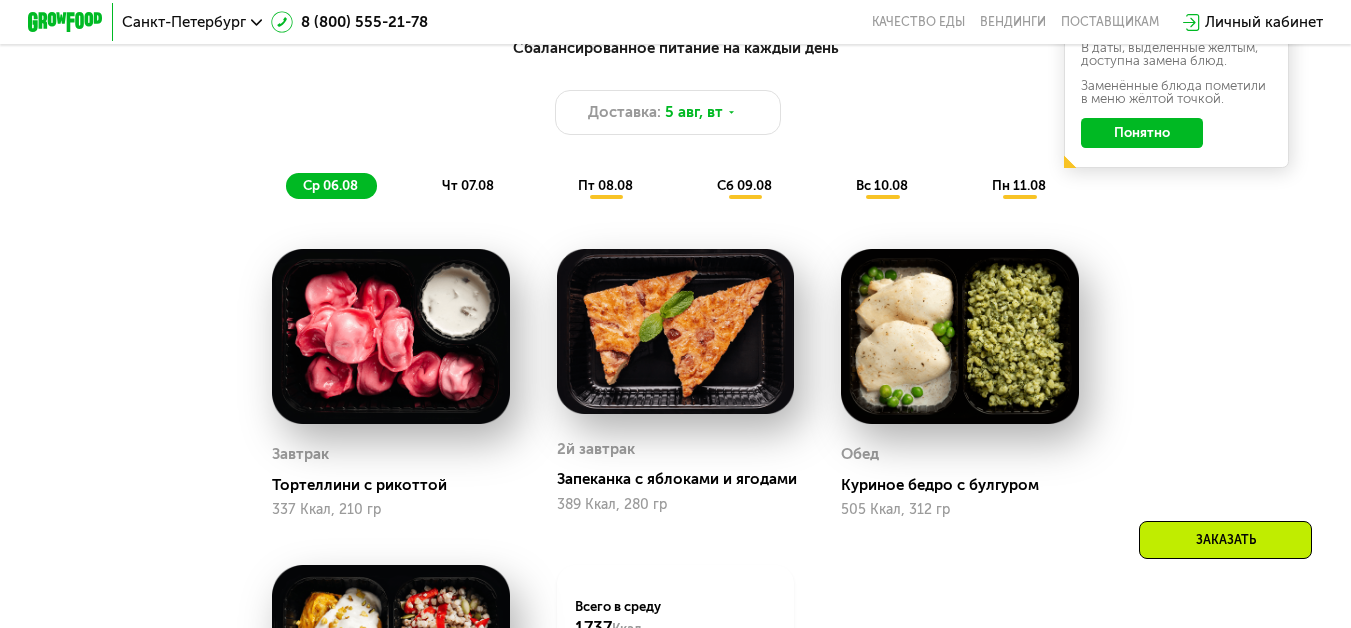 scroll, scrollTop: 1016, scrollLeft: 0, axis: vertical 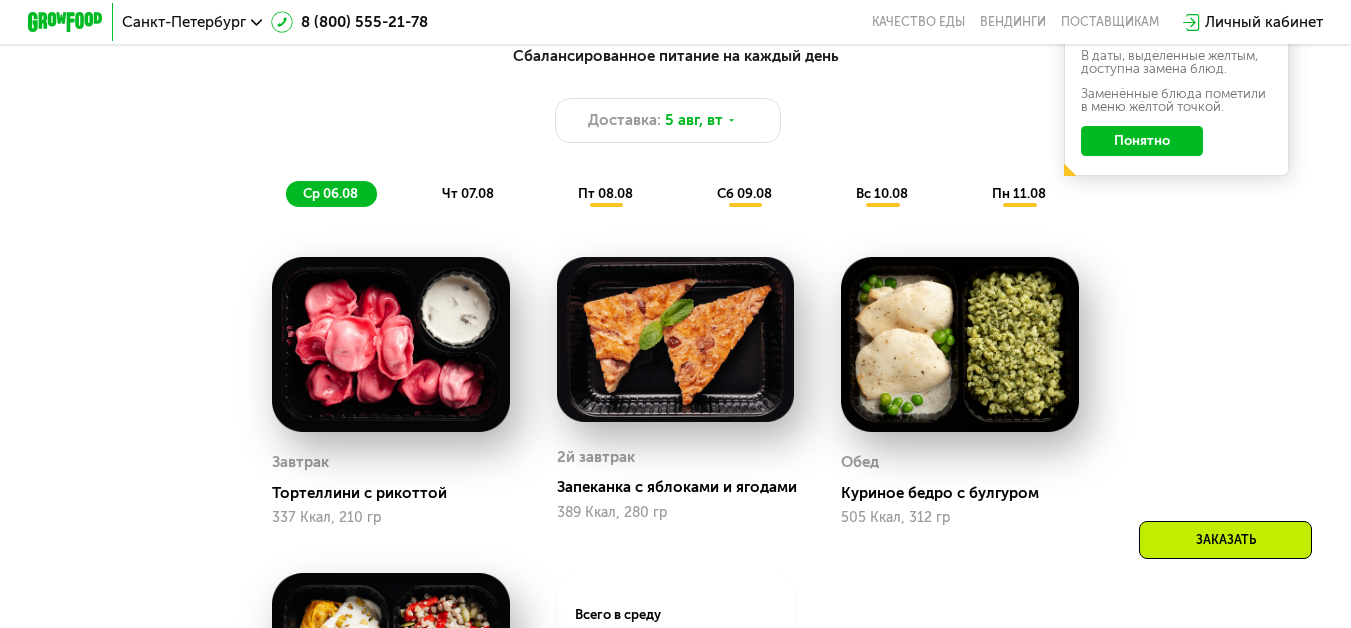 click on "чт 07.08" 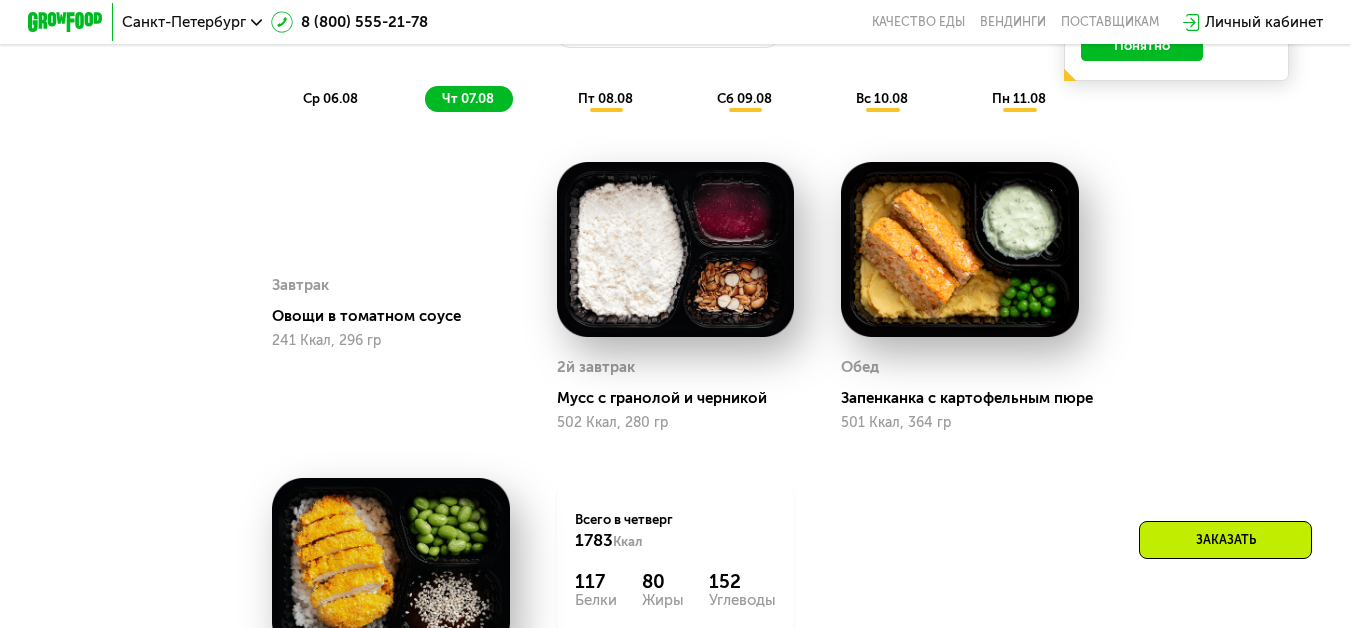 scroll, scrollTop: 1116, scrollLeft: 0, axis: vertical 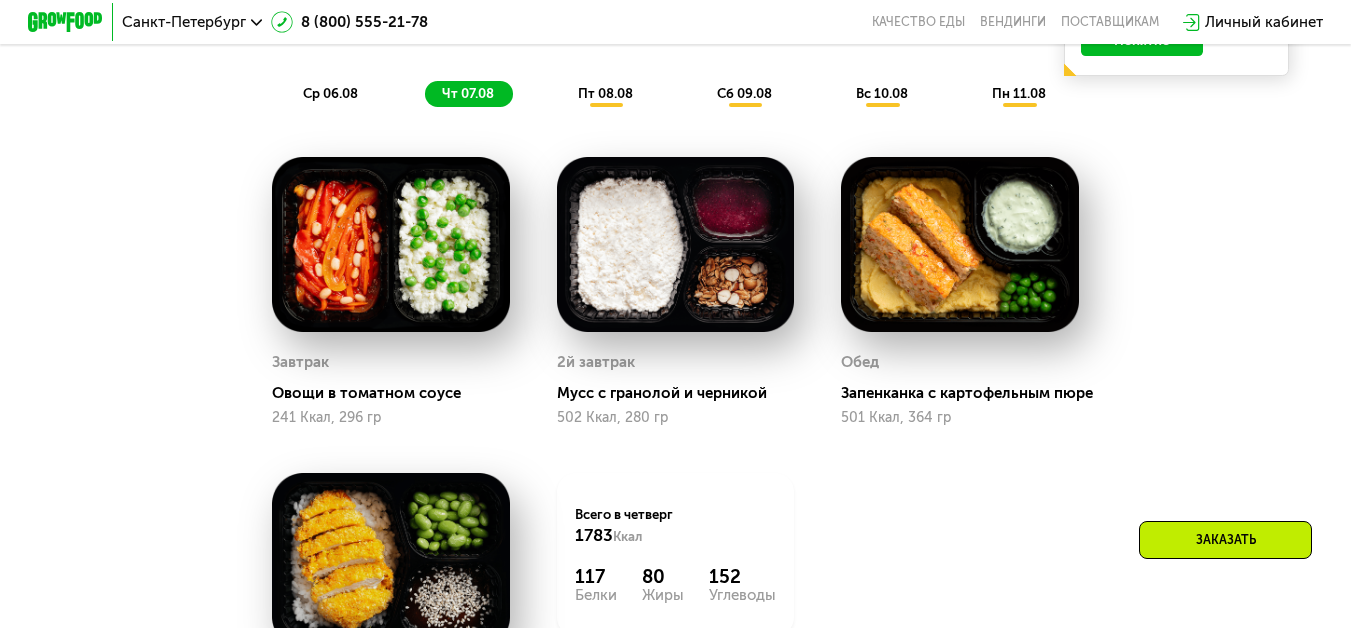 click on "пт 08.08" at bounding box center [605, 93] 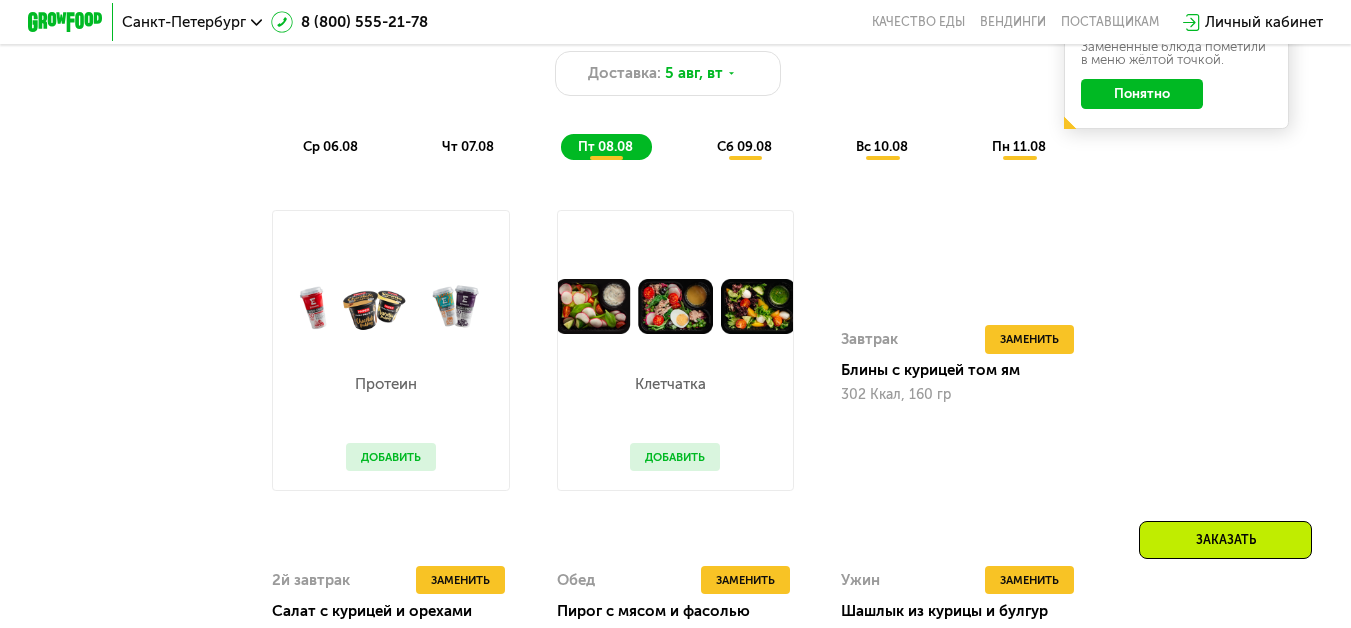 scroll, scrollTop: 1016, scrollLeft: 0, axis: vertical 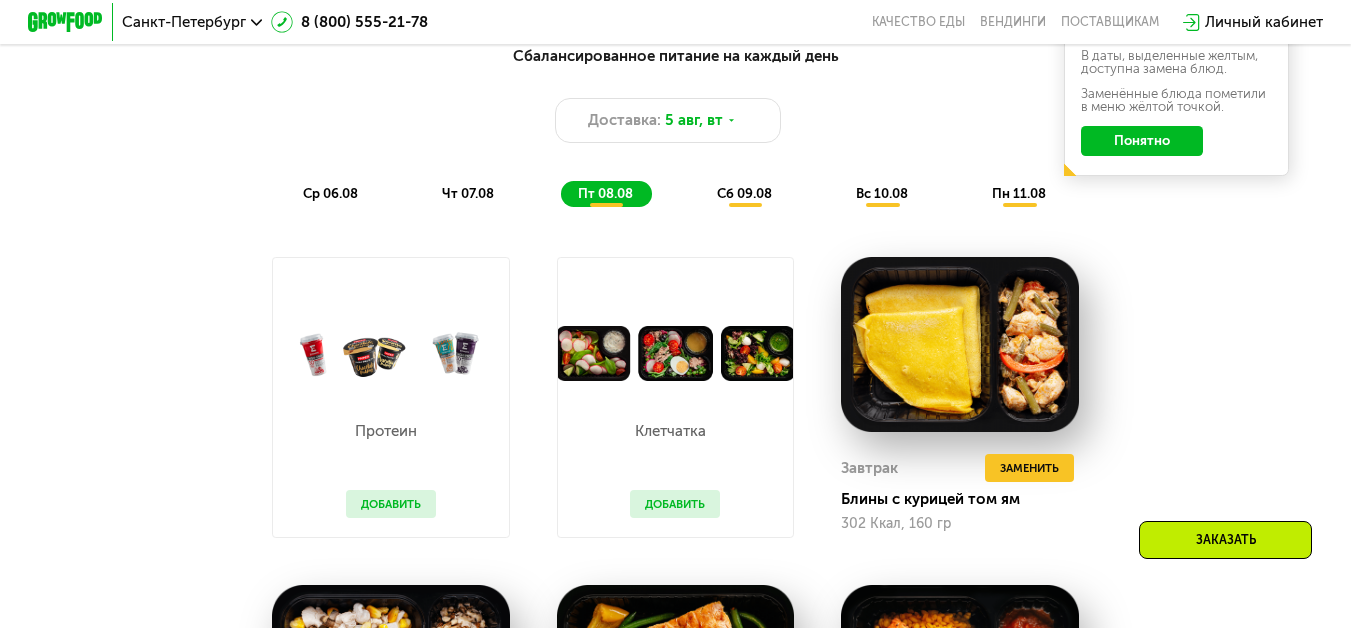 click on "сб 09.08" at bounding box center (744, 193) 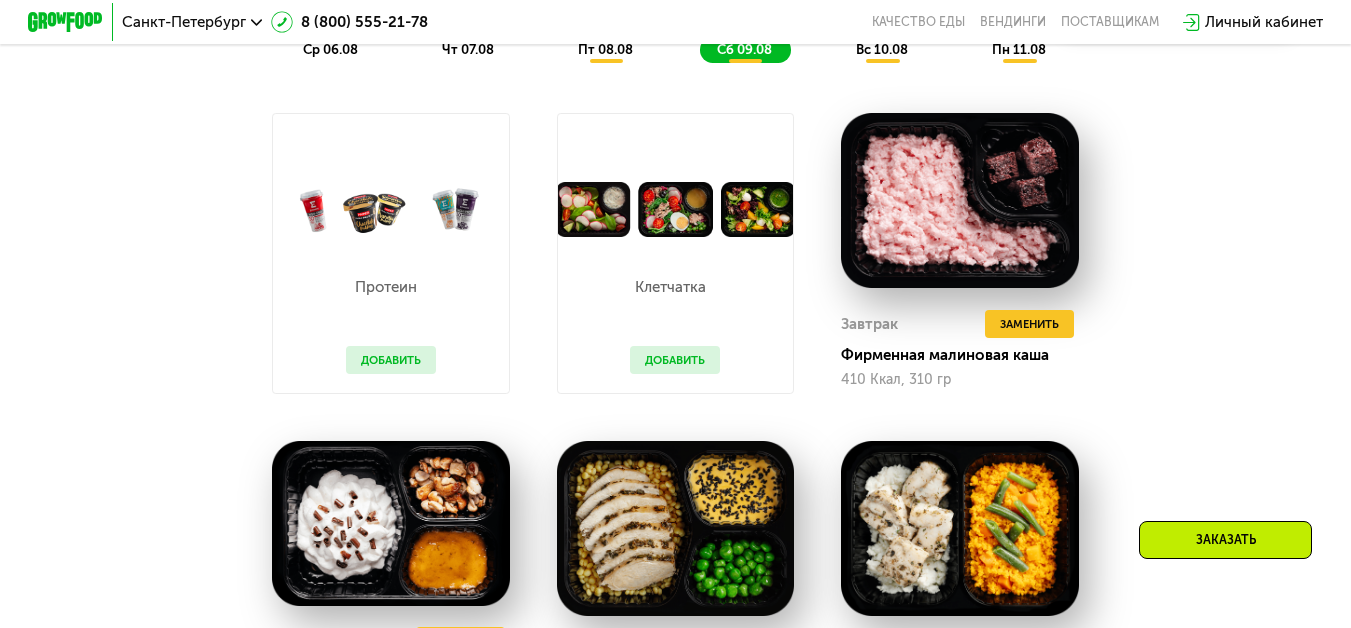 scroll, scrollTop: 1116, scrollLeft: 0, axis: vertical 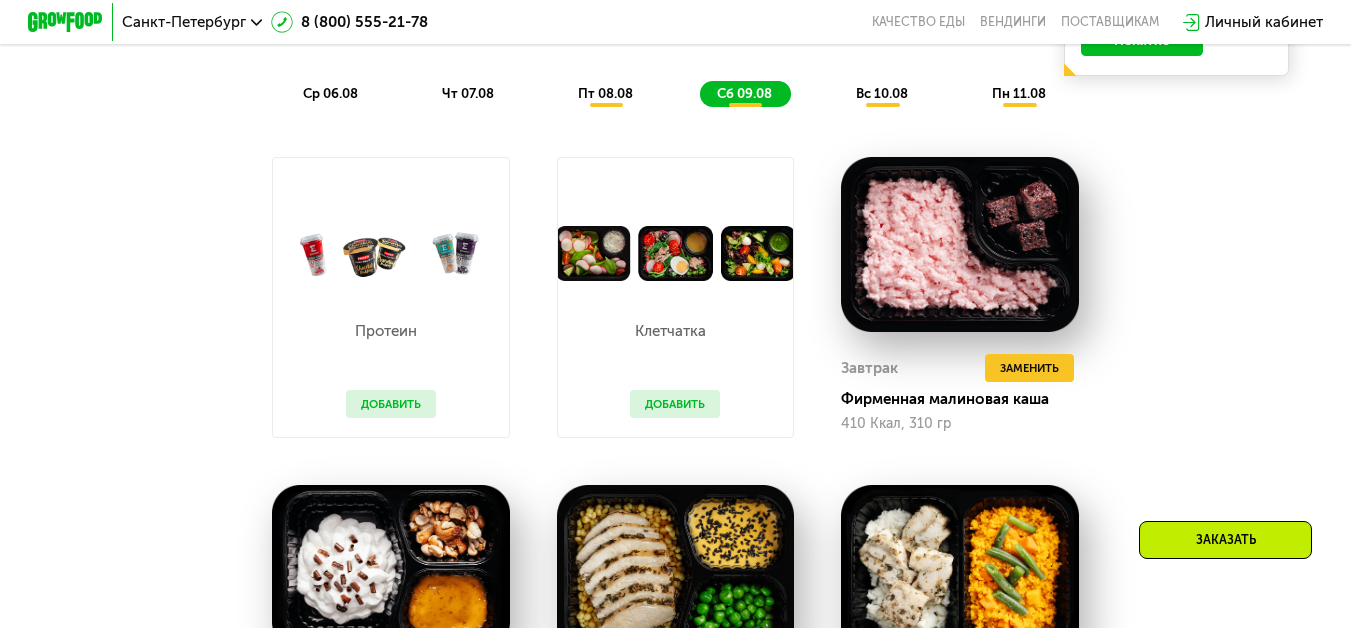 click on "вс 10.08" at bounding box center (882, 93) 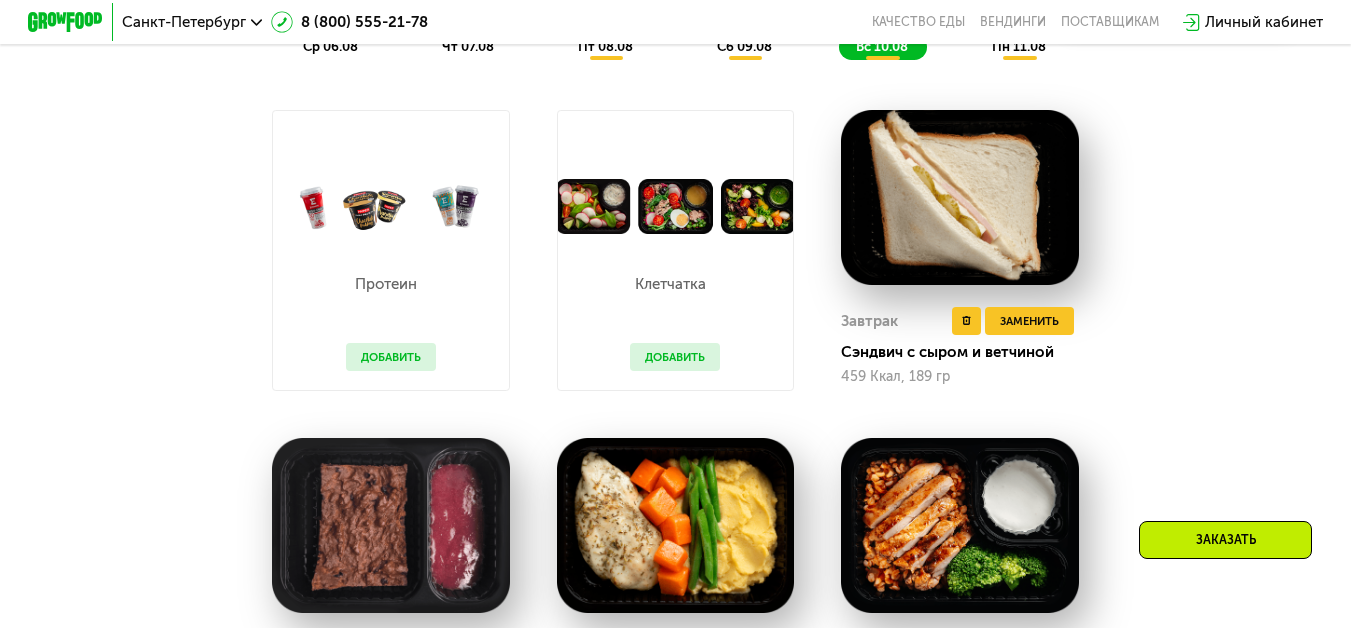 scroll, scrollTop: 1116, scrollLeft: 0, axis: vertical 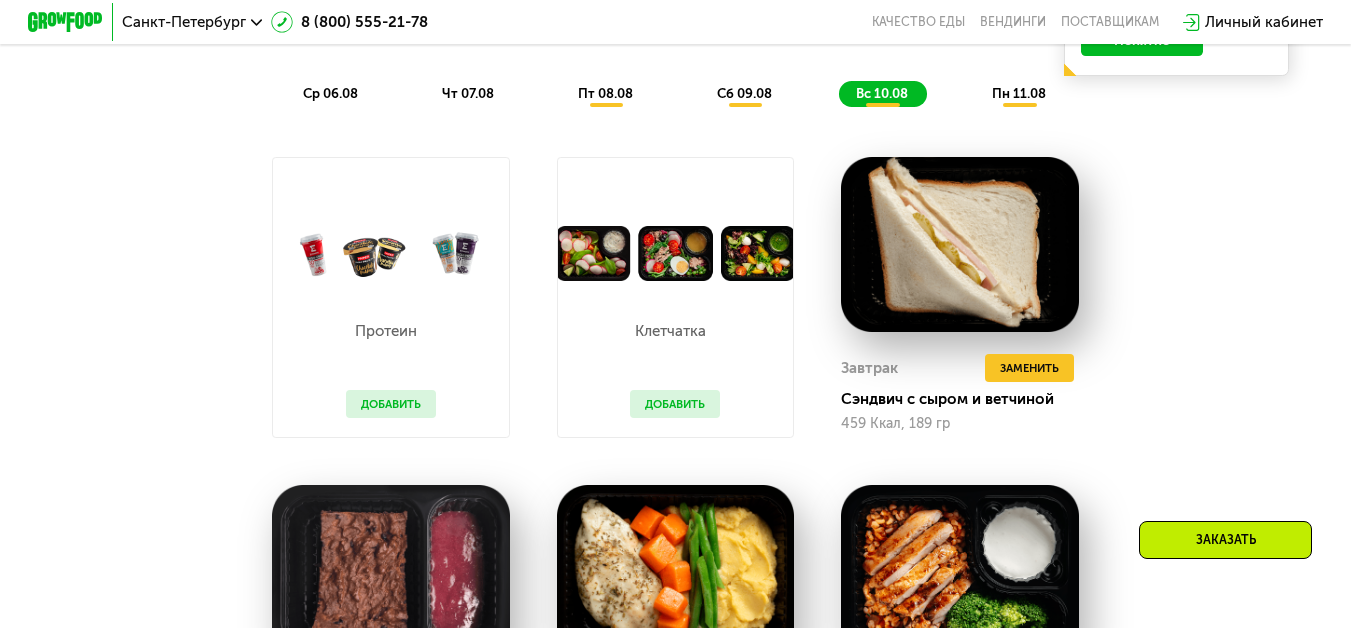 click on "пн 11.08" at bounding box center [1019, 93] 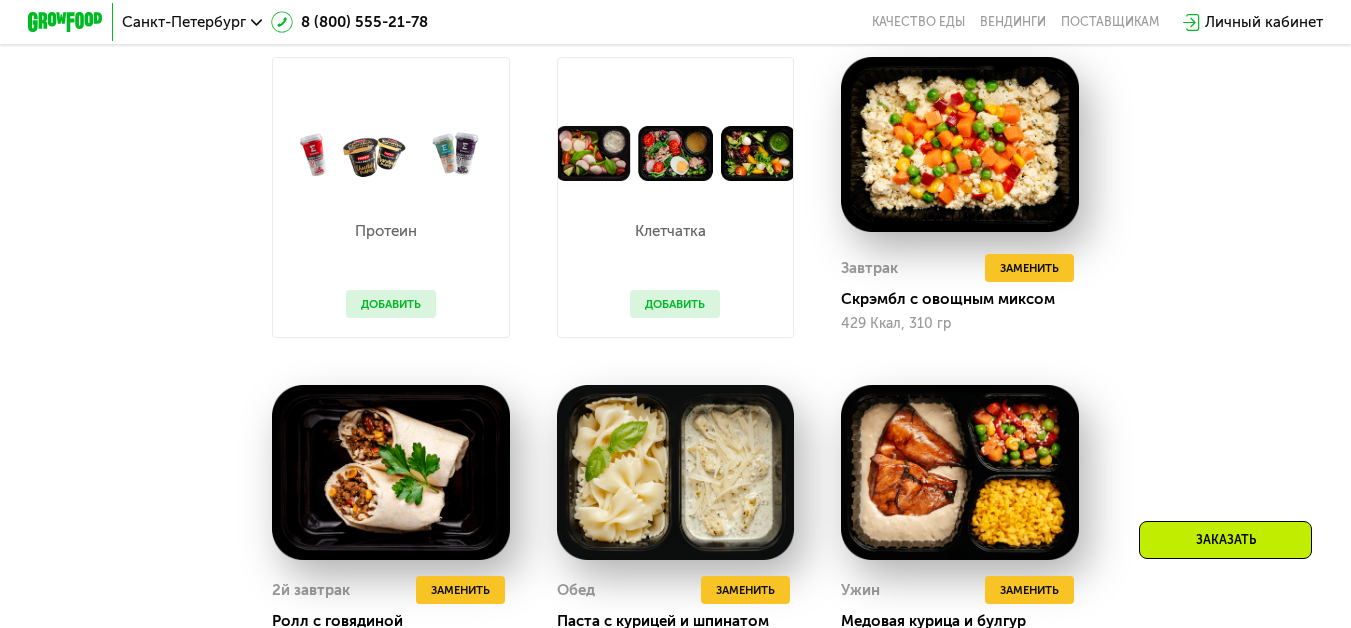 scroll, scrollTop: 1116, scrollLeft: 0, axis: vertical 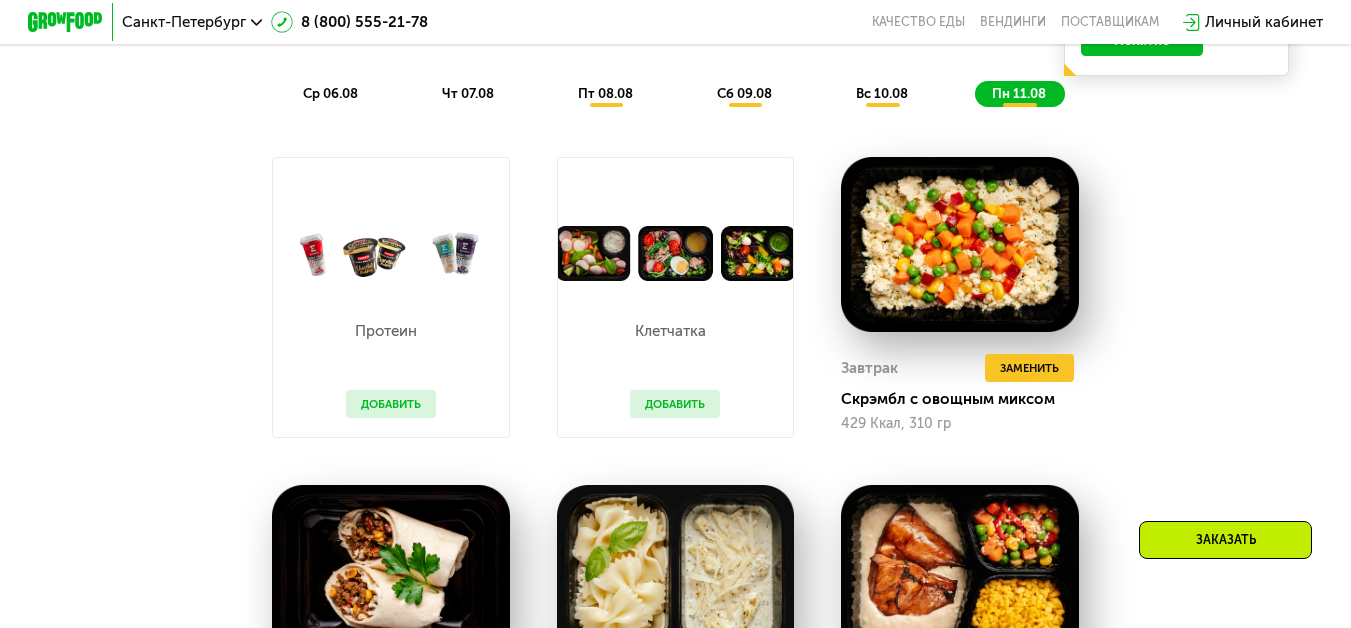 click on "ср 06.08" 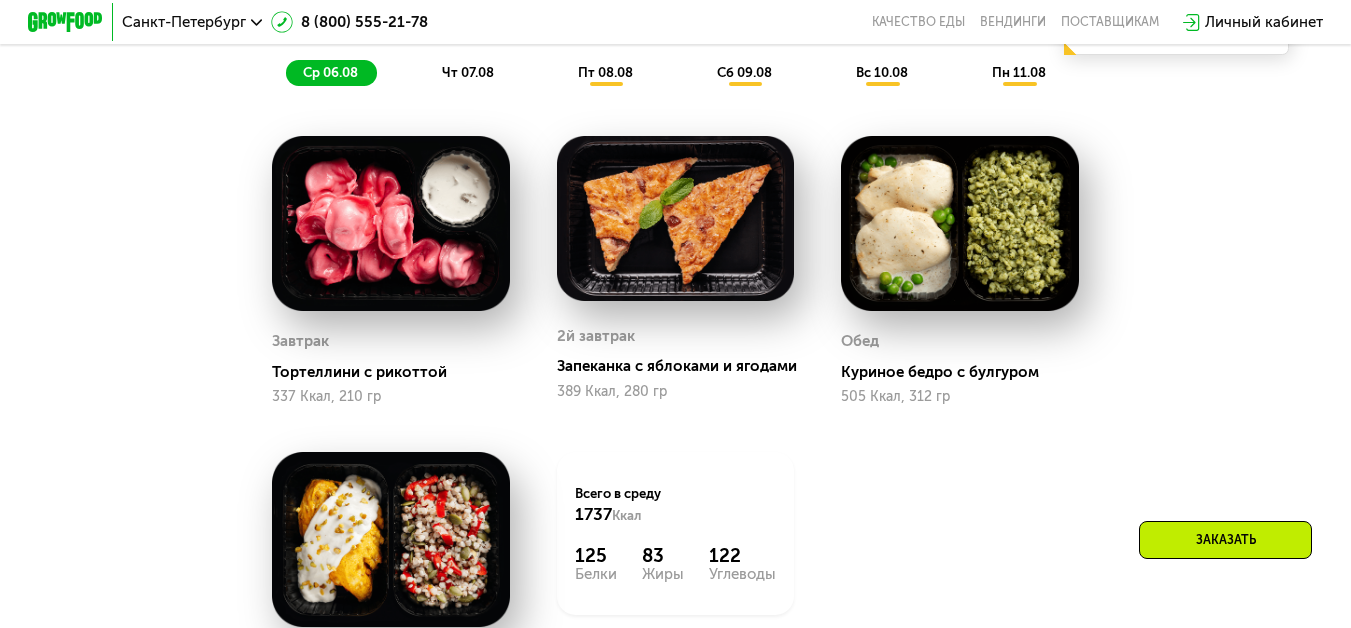 scroll, scrollTop: 1016, scrollLeft: 0, axis: vertical 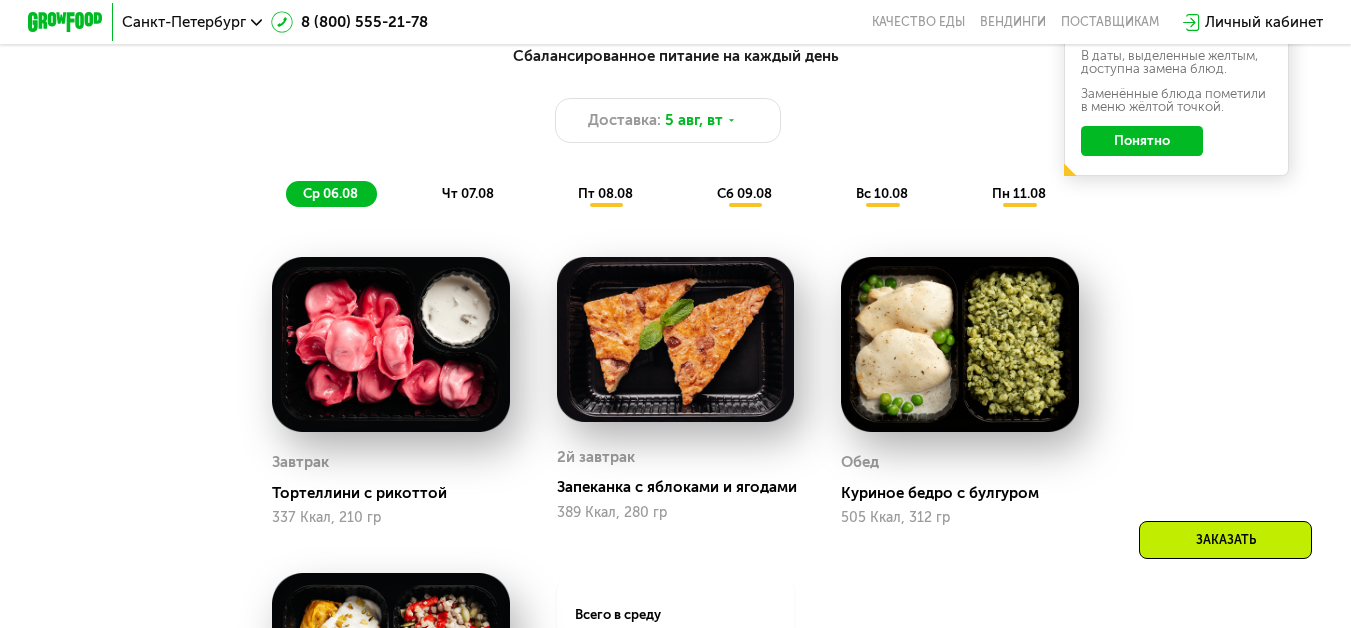 click on "пт 08.08" 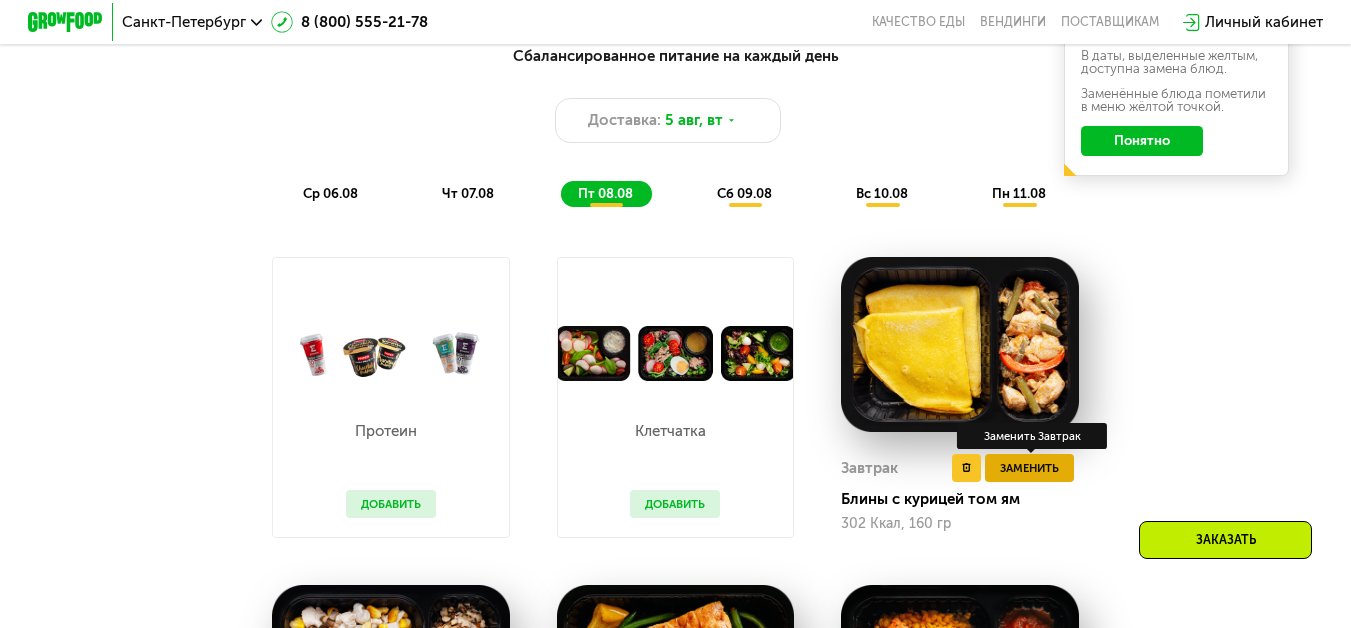 click on "Заменить" at bounding box center (1029, 468) 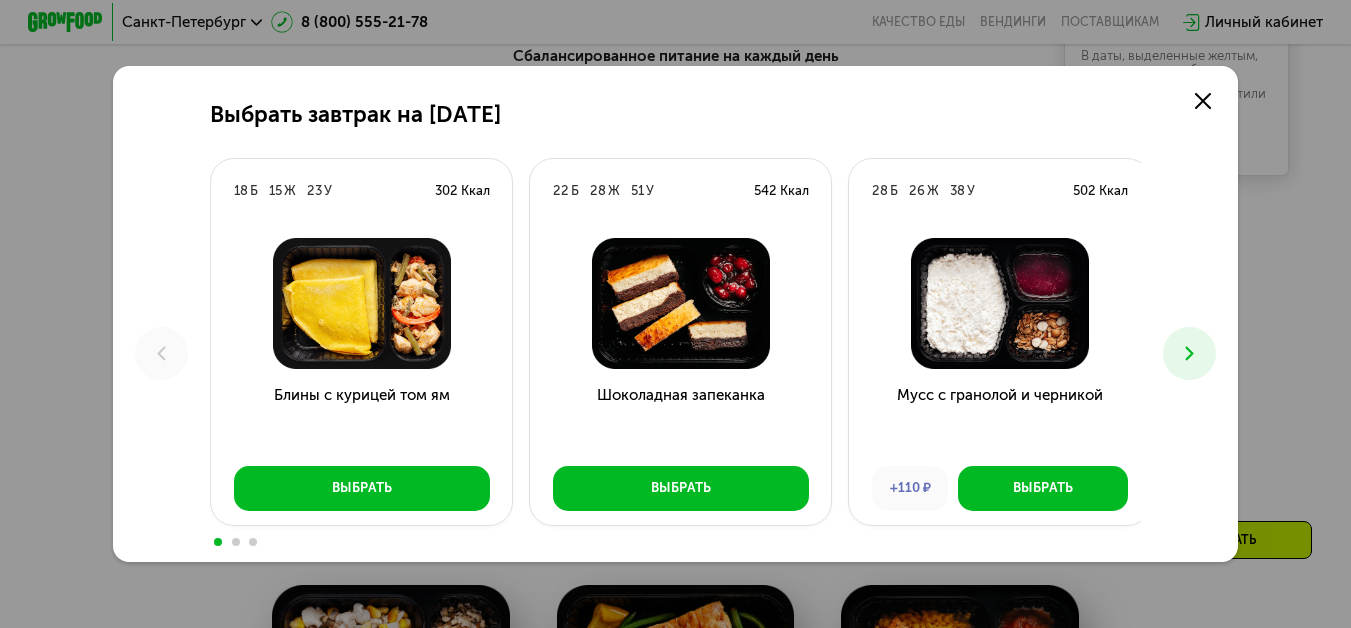 click 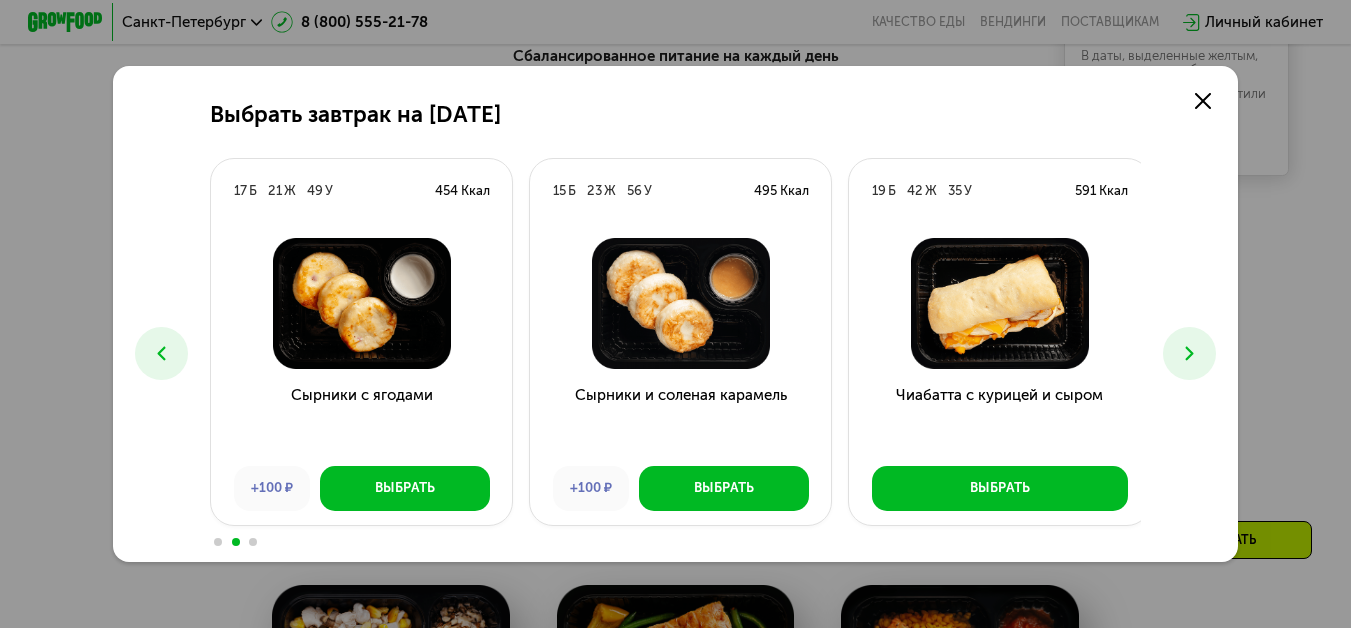 click 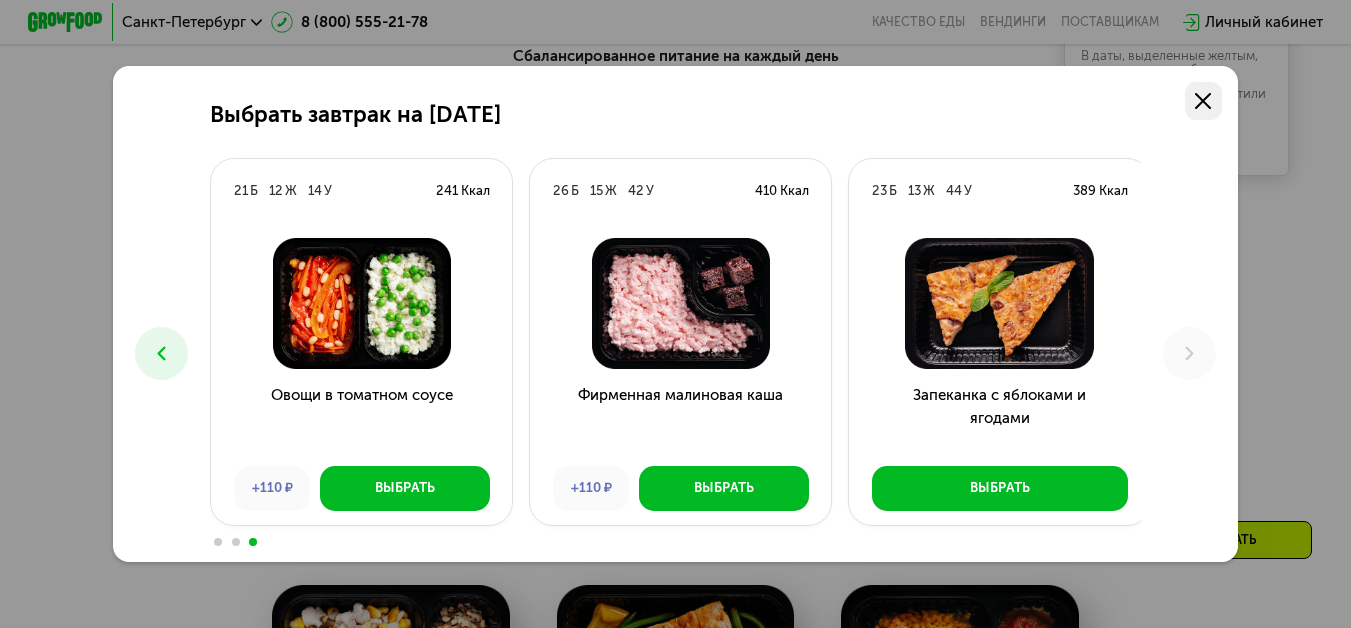click 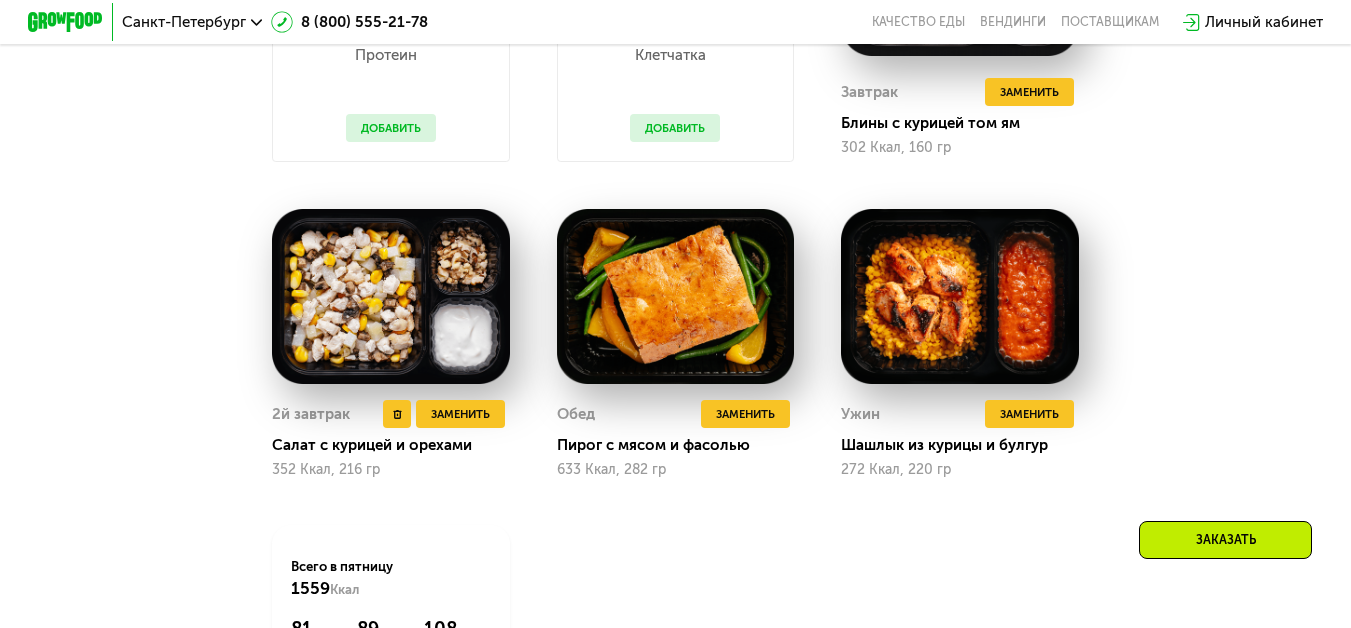 scroll, scrollTop: 1416, scrollLeft: 0, axis: vertical 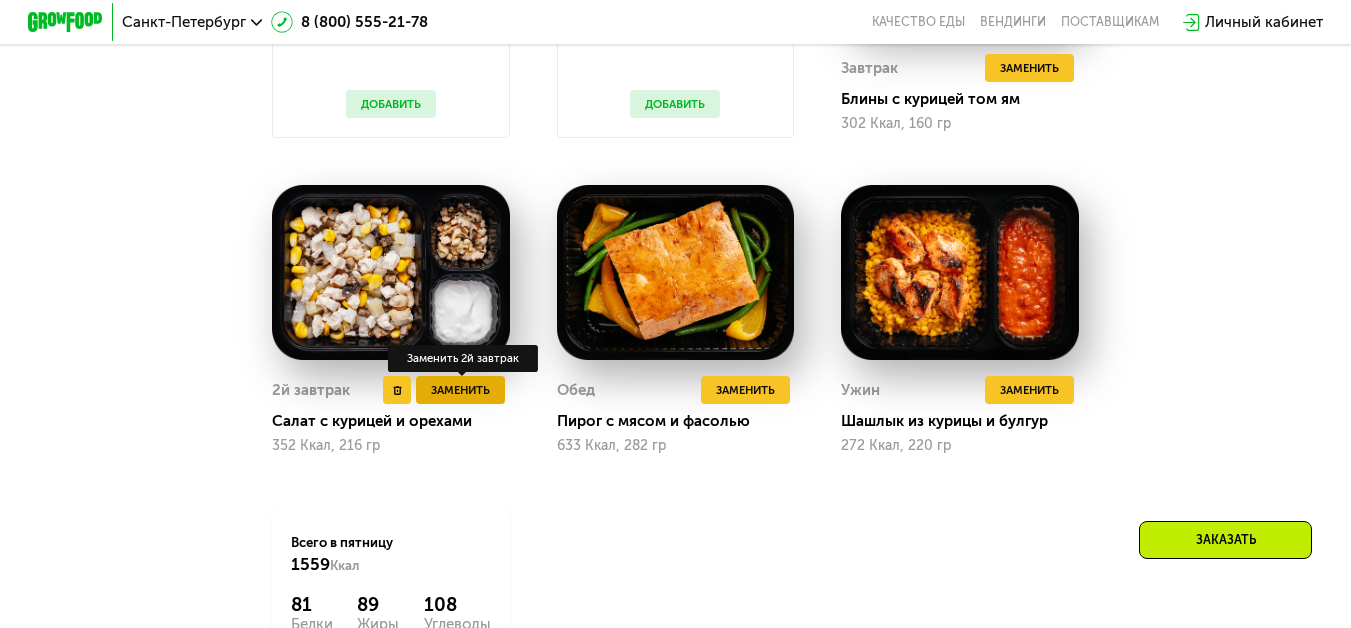 click on "Заменить" at bounding box center [460, 390] 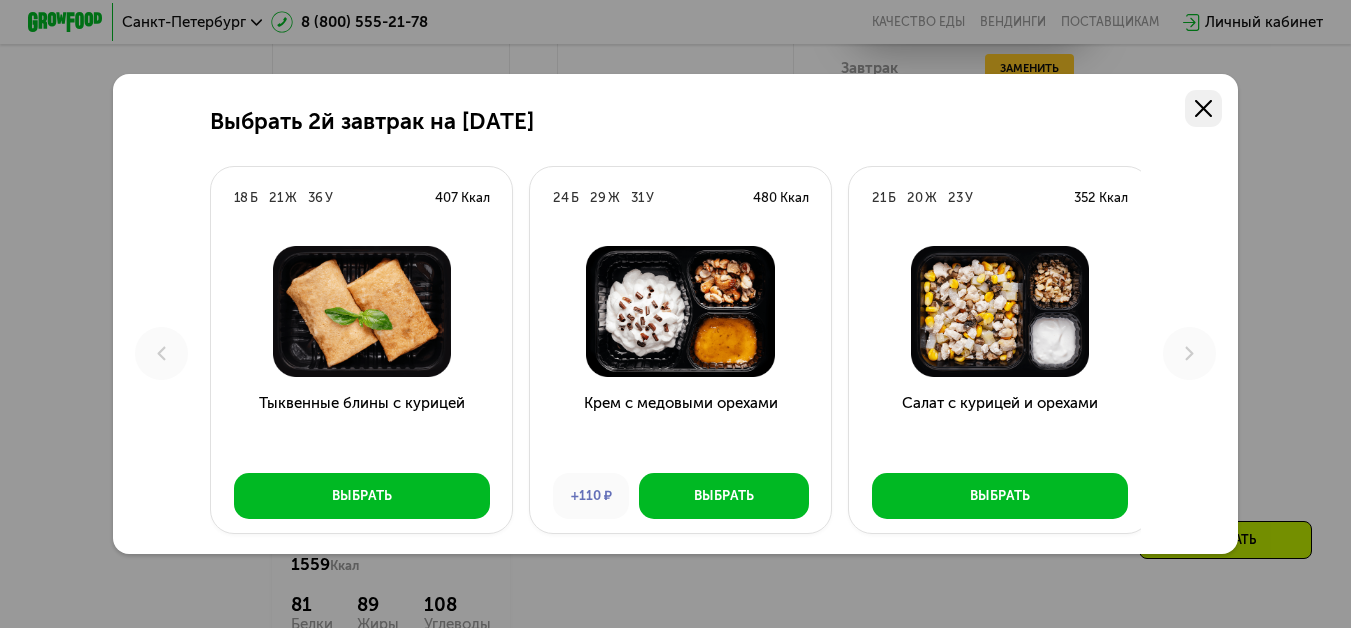 click 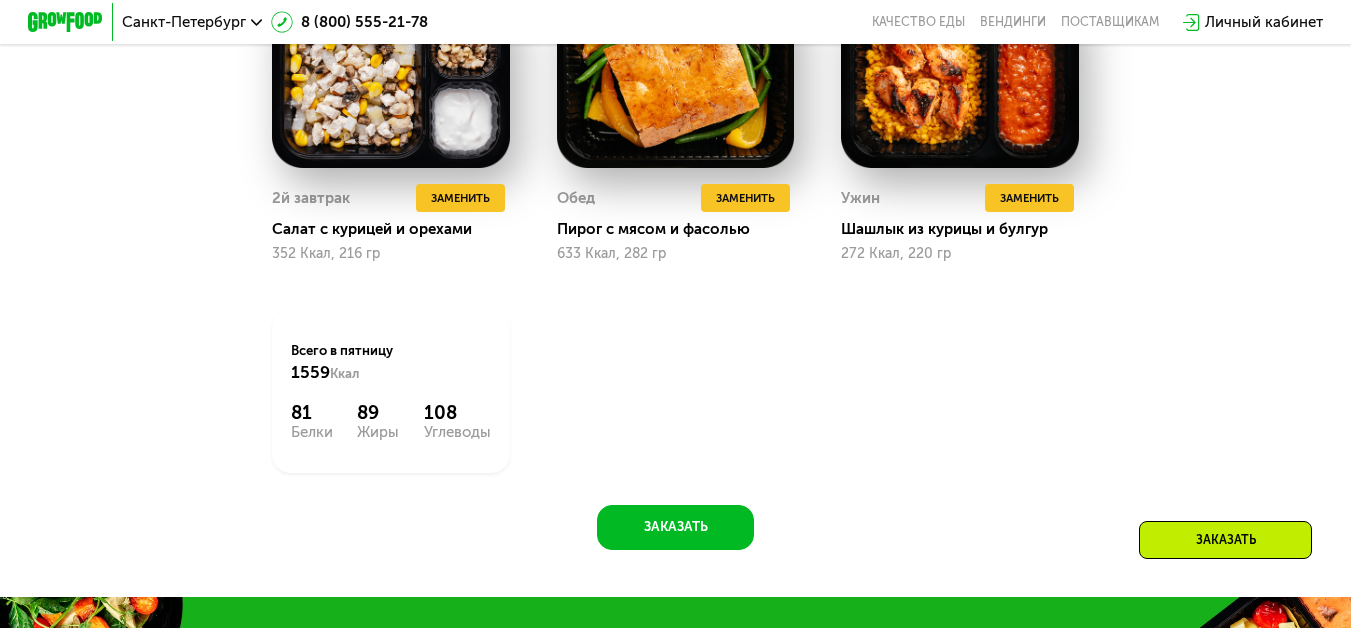 scroll, scrollTop: 1616, scrollLeft: 0, axis: vertical 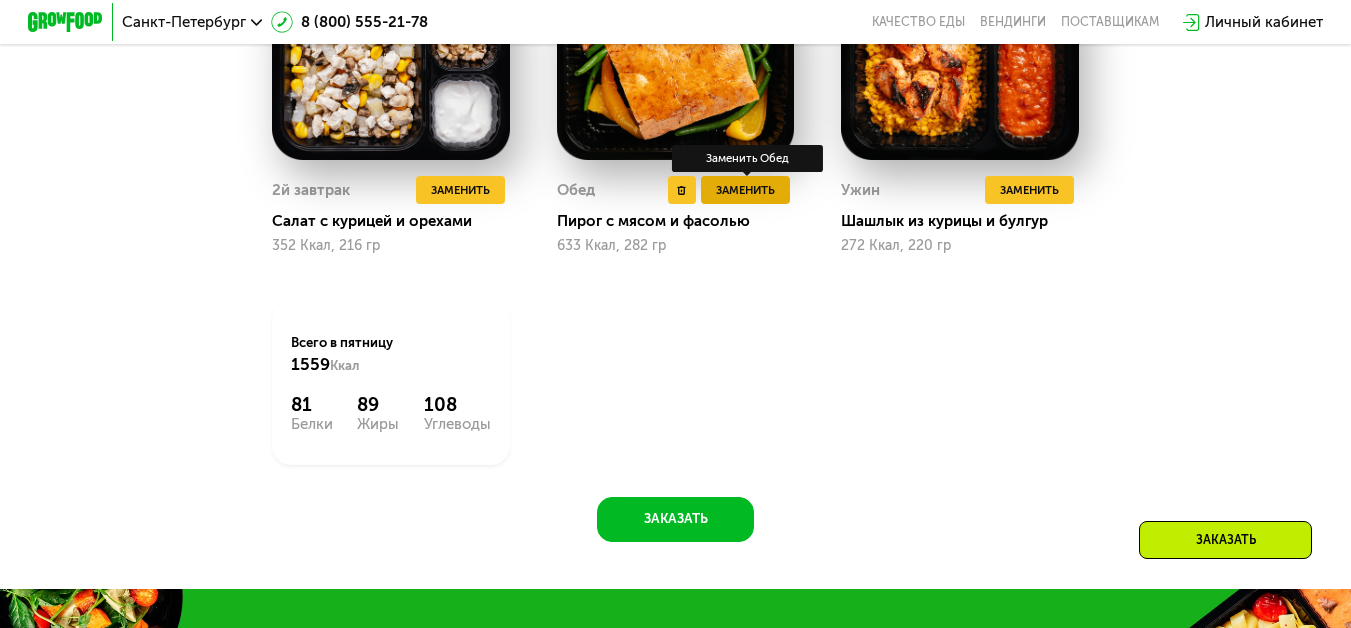 click on "Заменить" at bounding box center (745, 190) 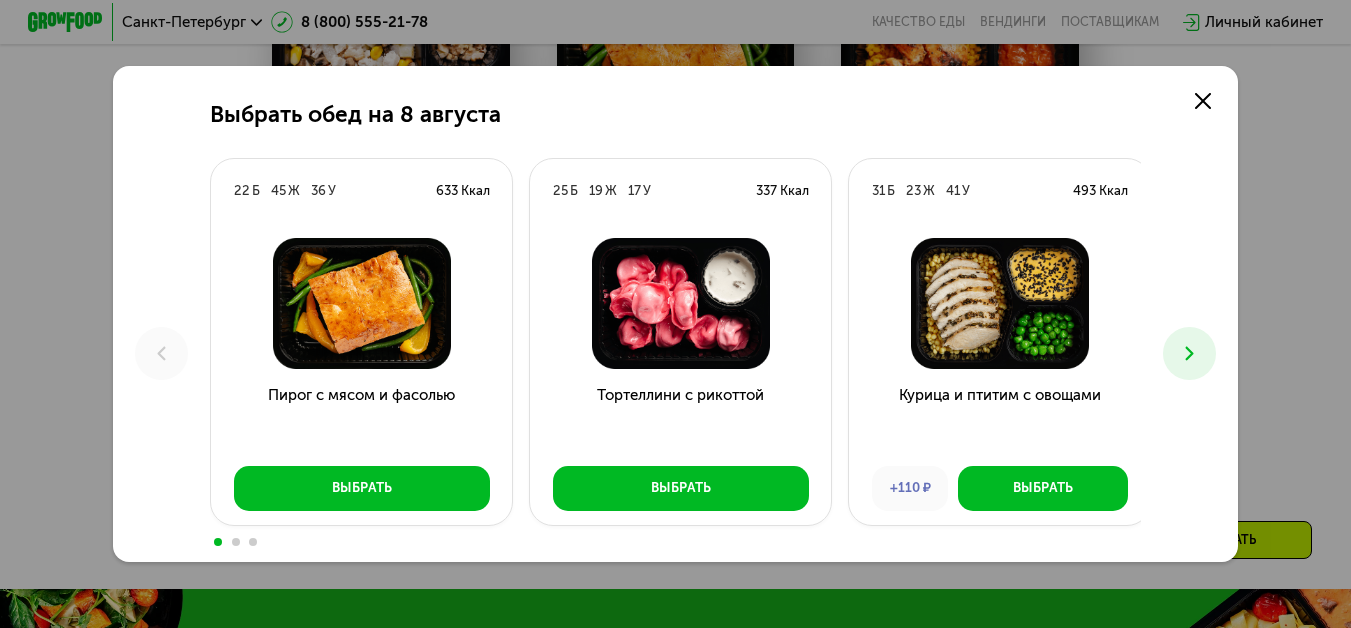 click at bounding box center [1189, 353] 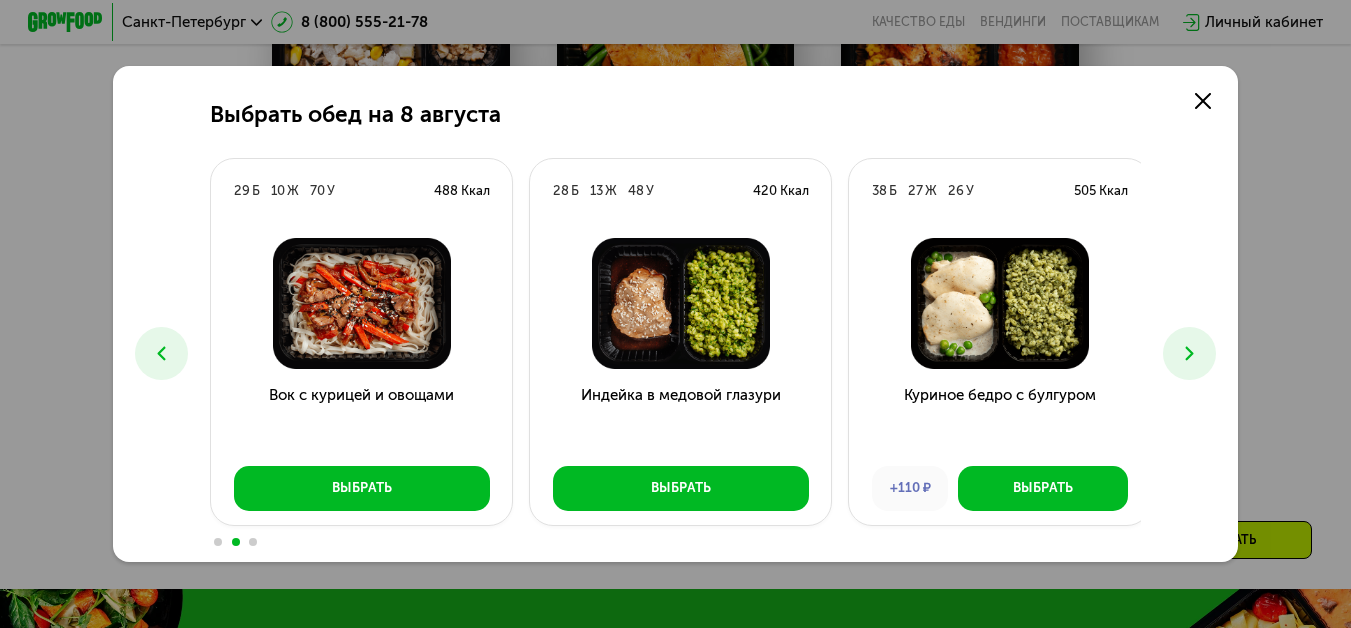 click at bounding box center [1189, 353] 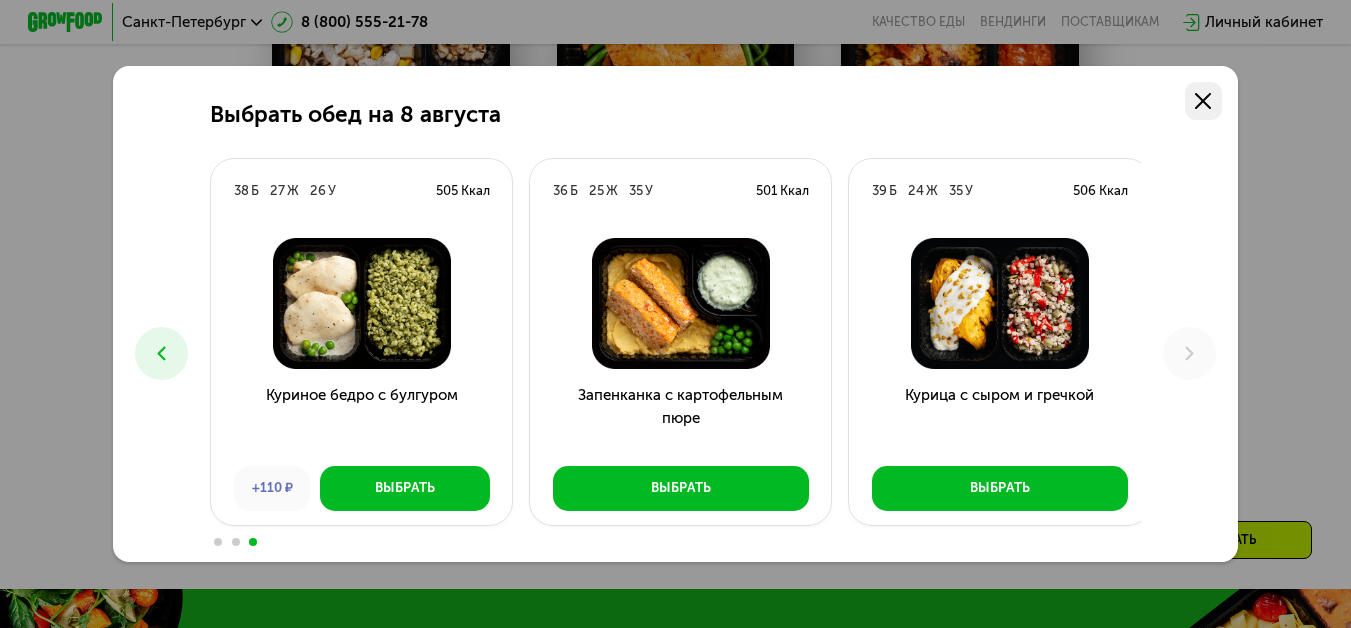 click 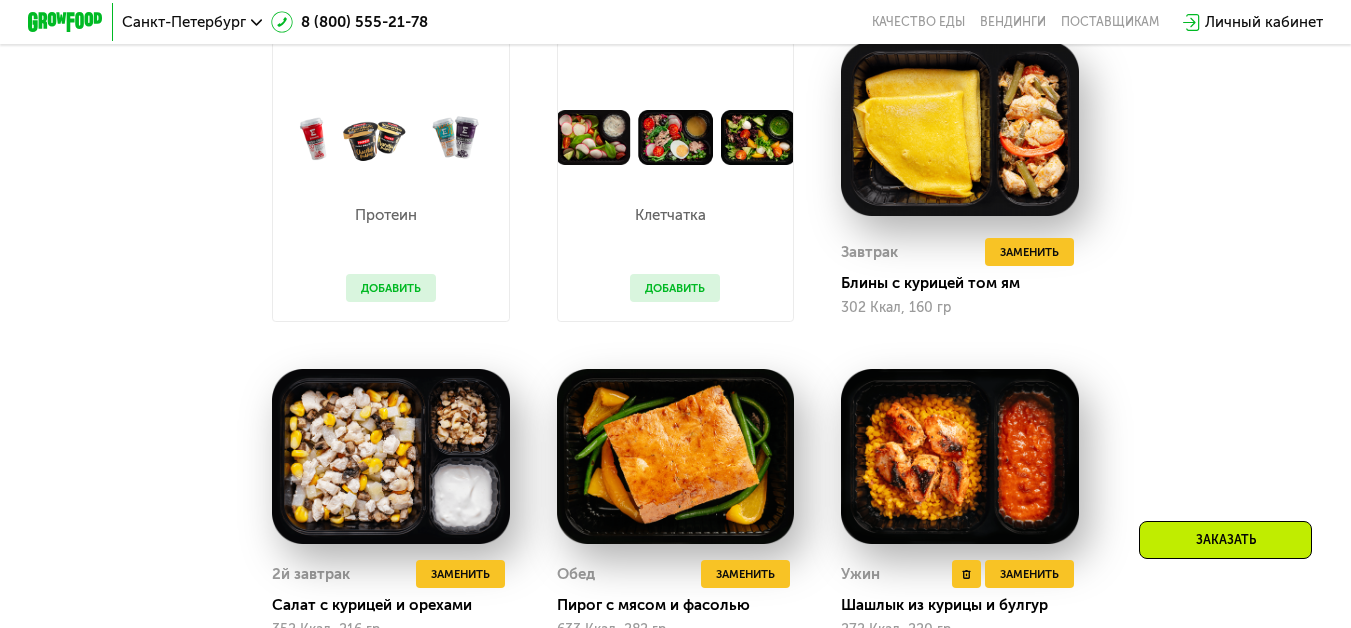 scroll, scrollTop: 1316, scrollLeft: 0, axis: vertical 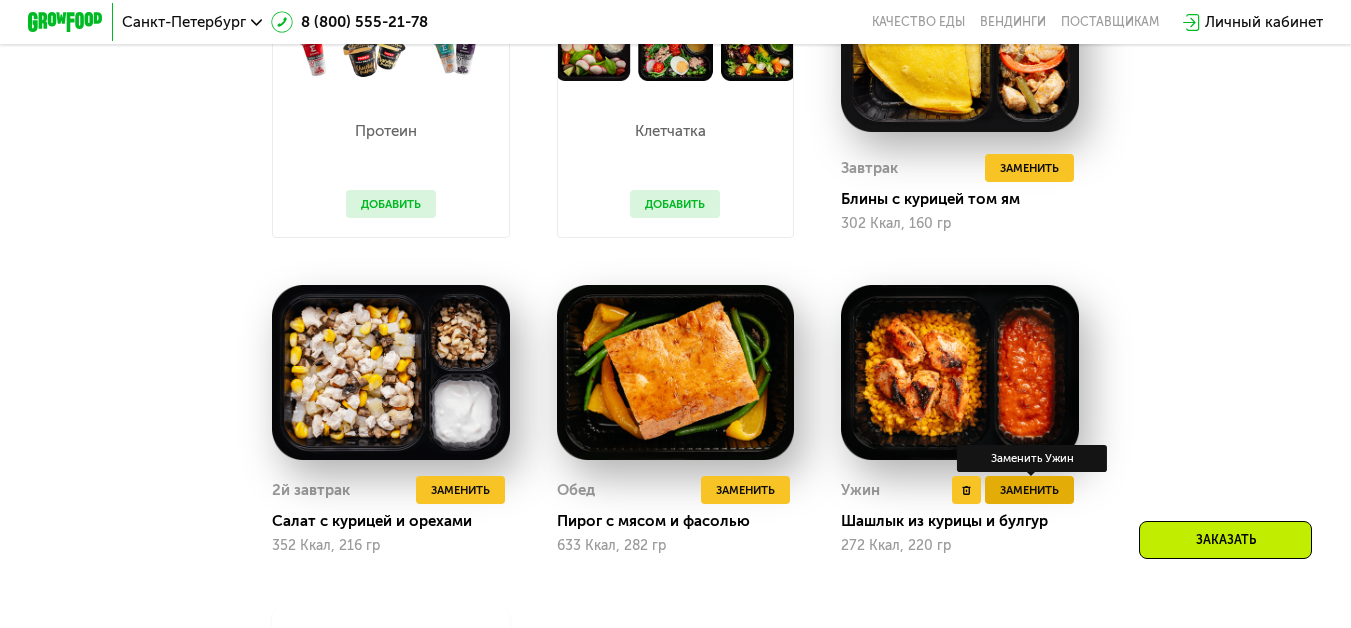 click on "Заменить" at bounding box center [1029, 490] 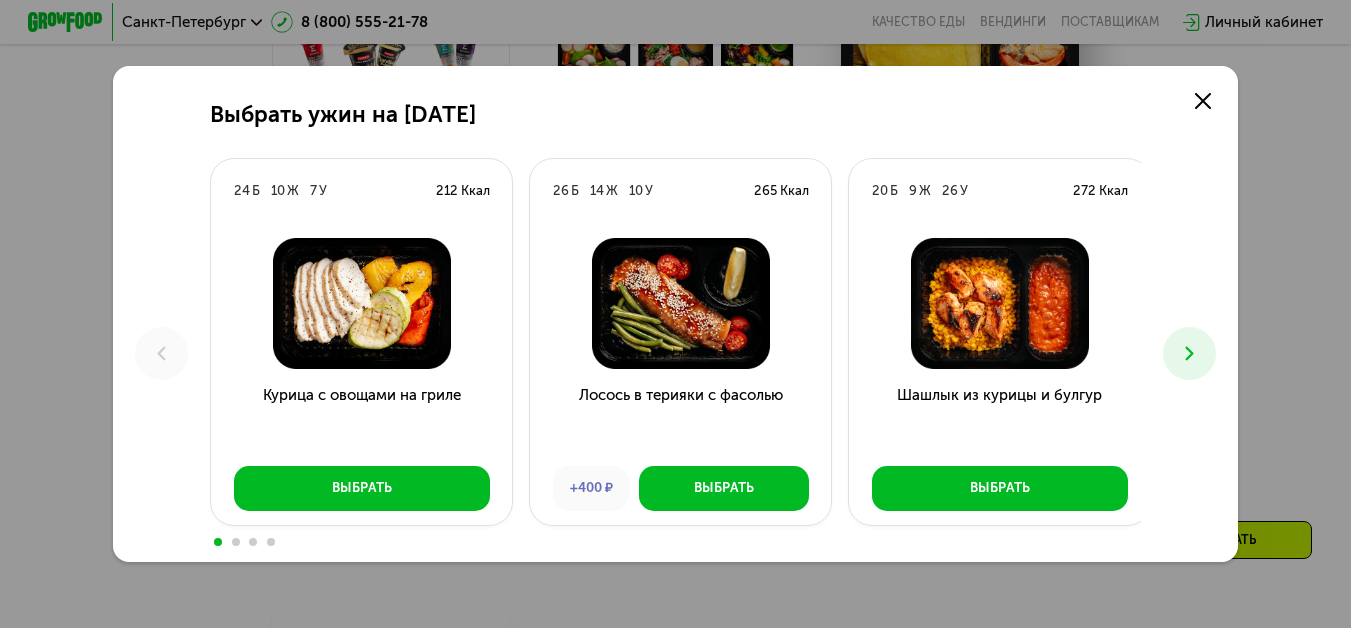 click 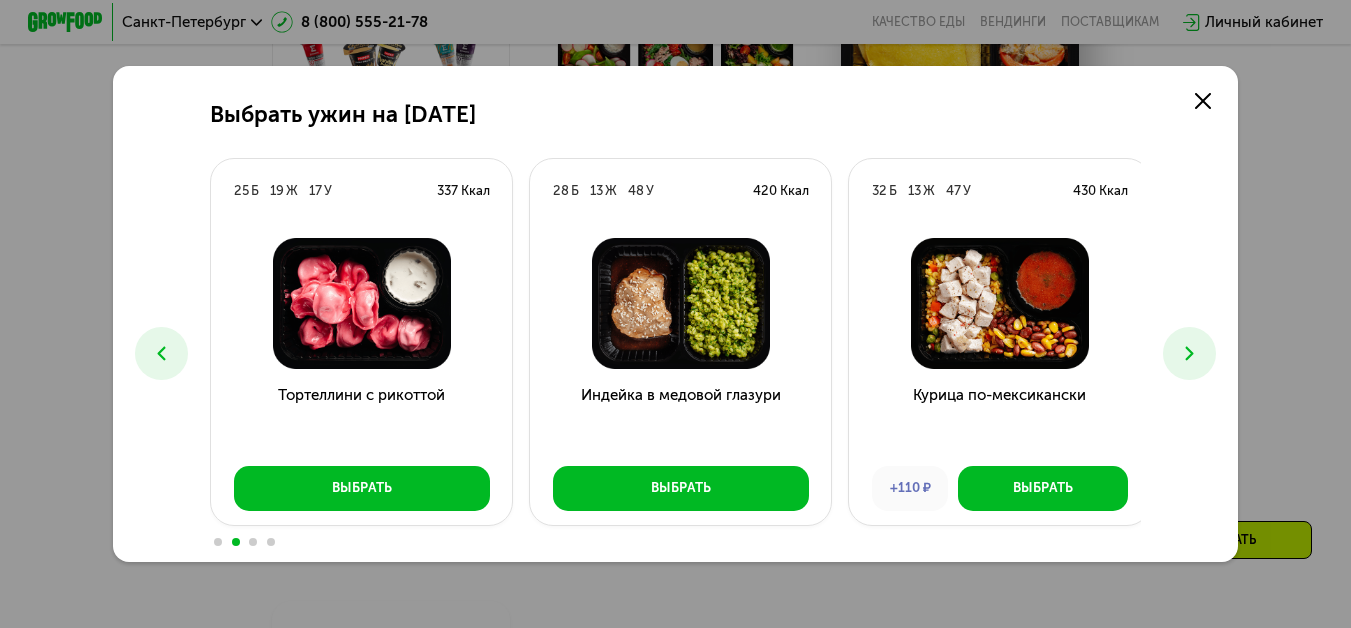 click 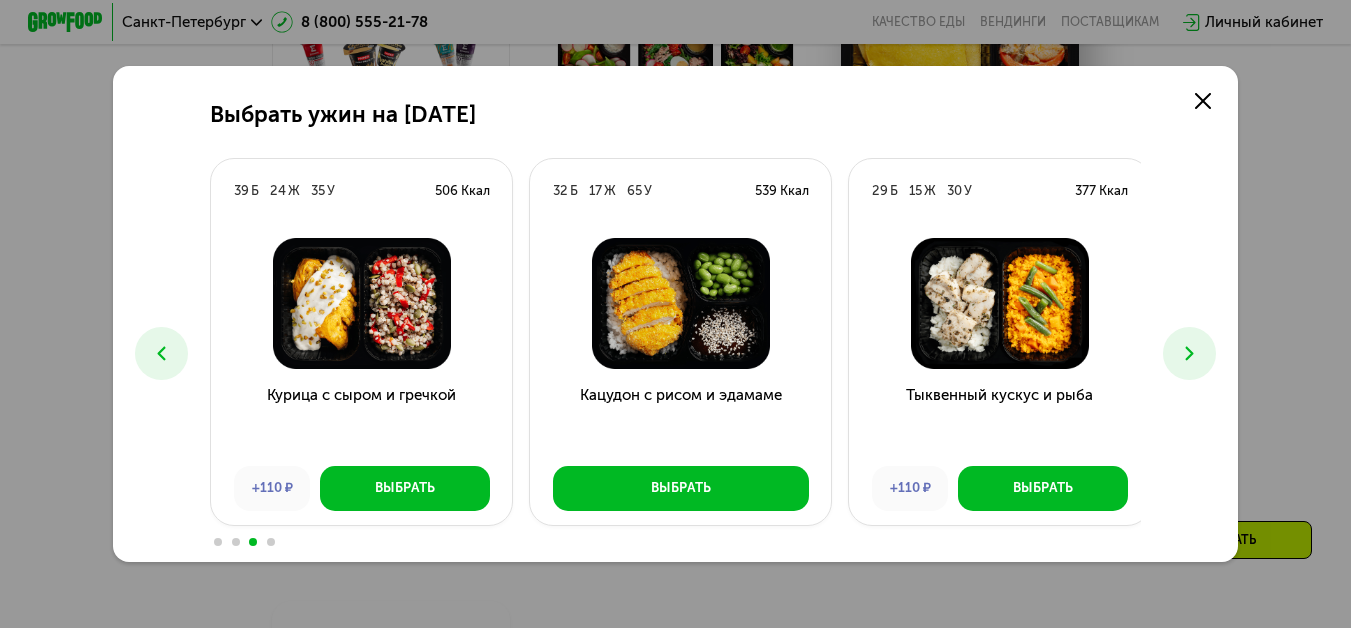 click 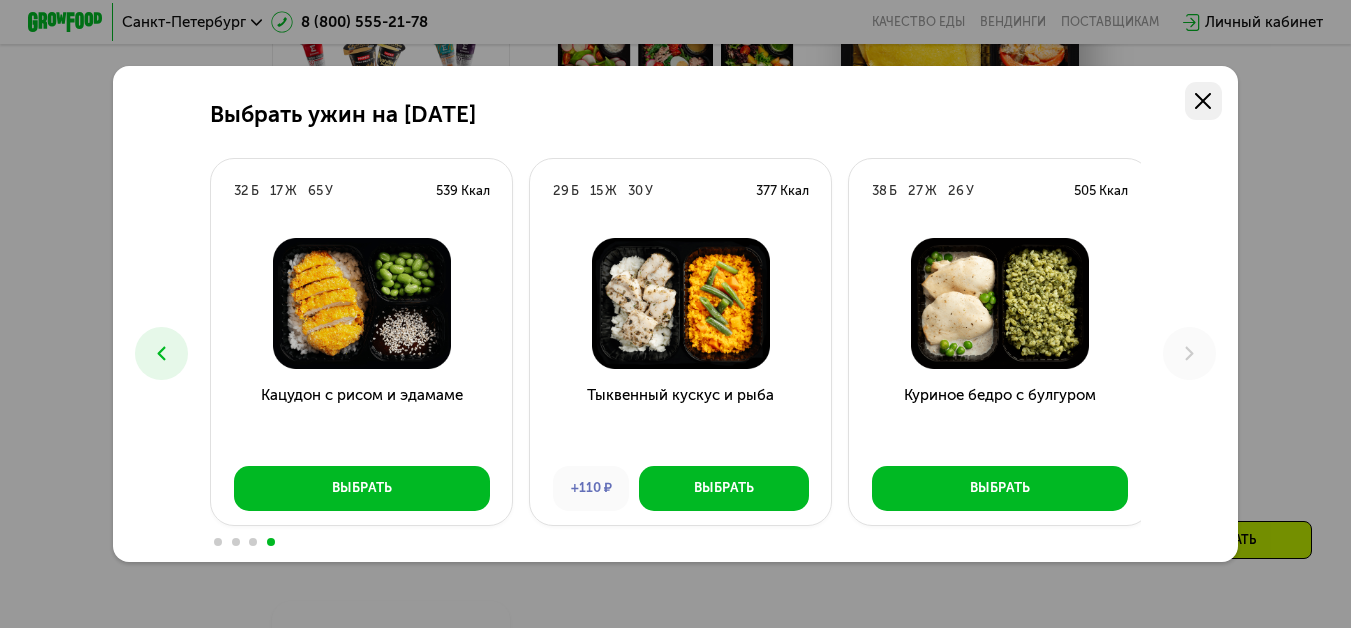 click 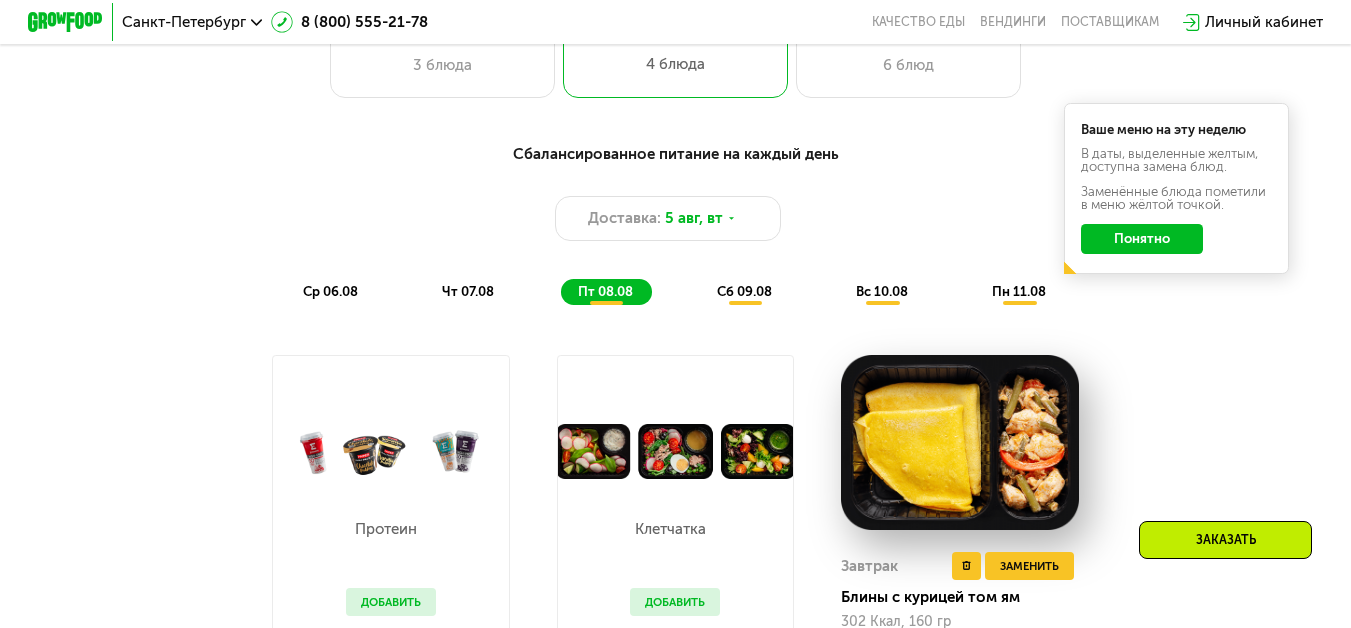 scroll, scrollTop: 916, scrollLeft: 0, axis: vertical 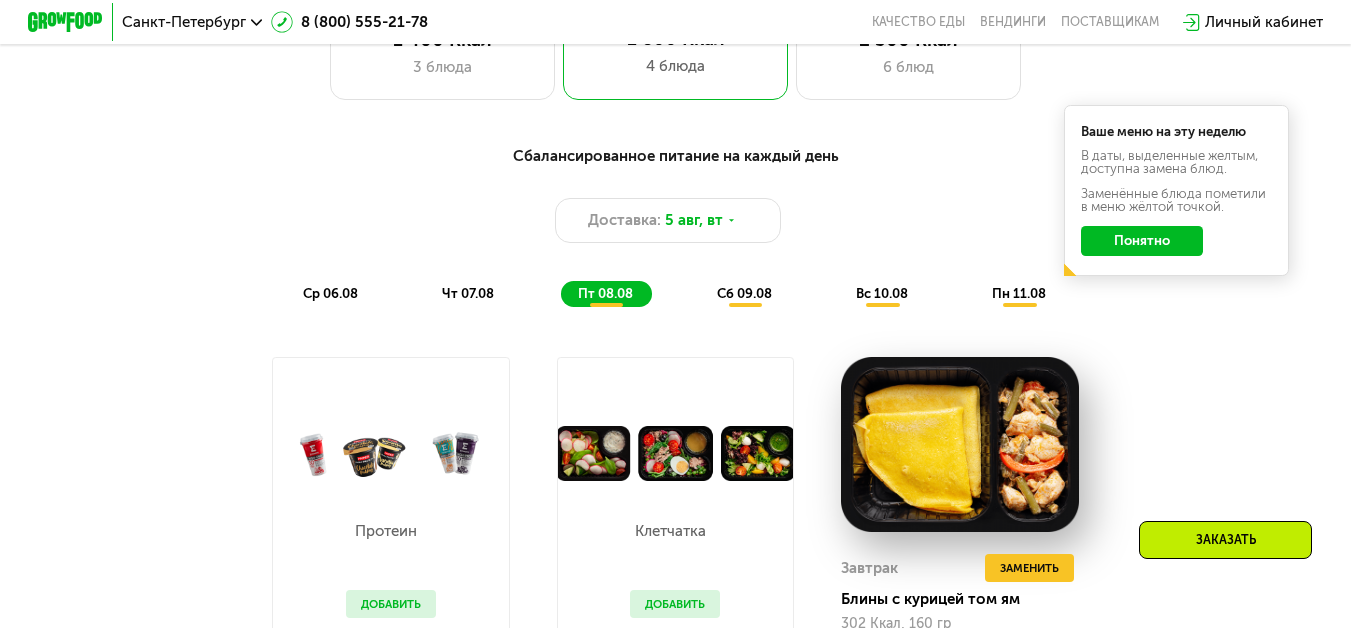click on "сб 09.08" at bounding box center [744, 293] 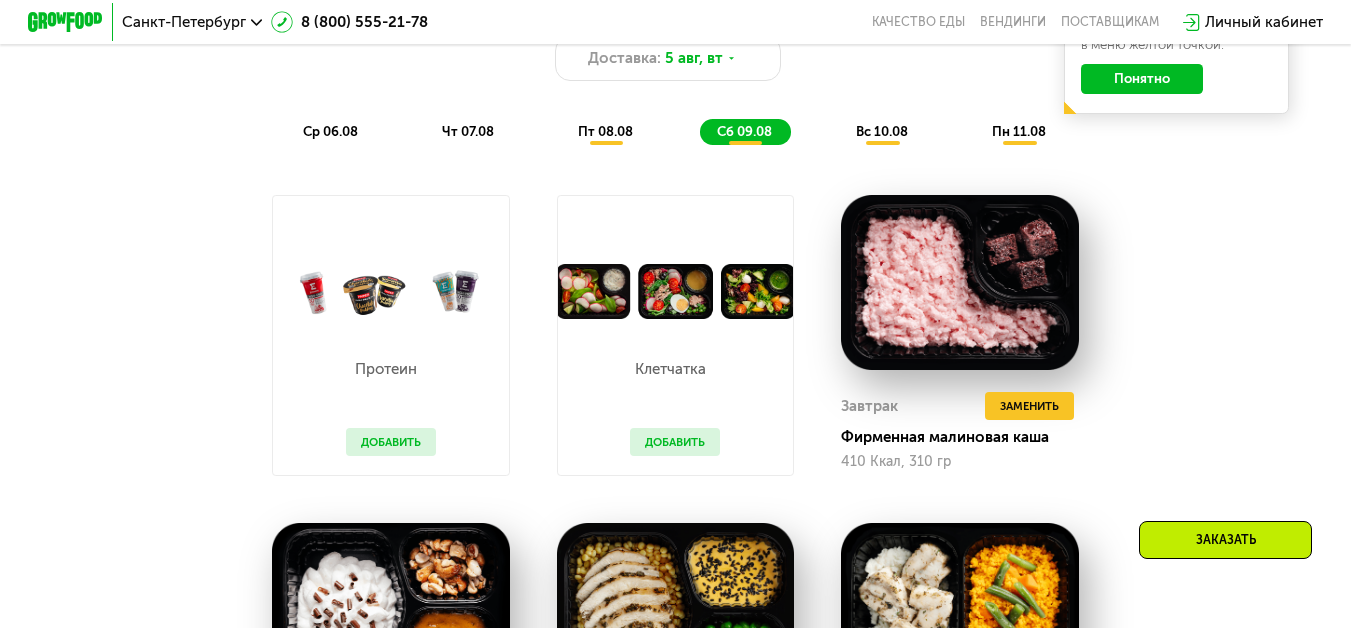 scroll, scrollTop: 1116, scrollLeft: 0, axis: vertical 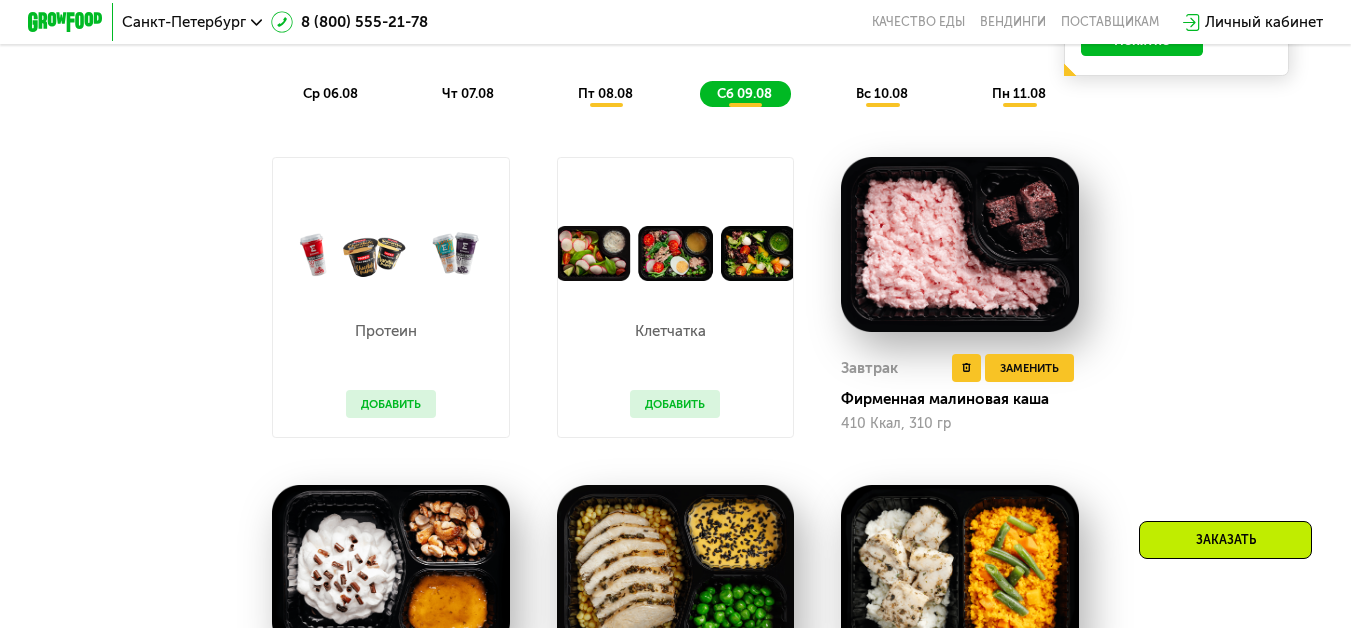 click on "Завтрак  Удалить Завтрак  Заменить   Заменить Завтрак Фирменная малиновая каша 410 Ккал, 310 гр" at bounding box center (960, 393) 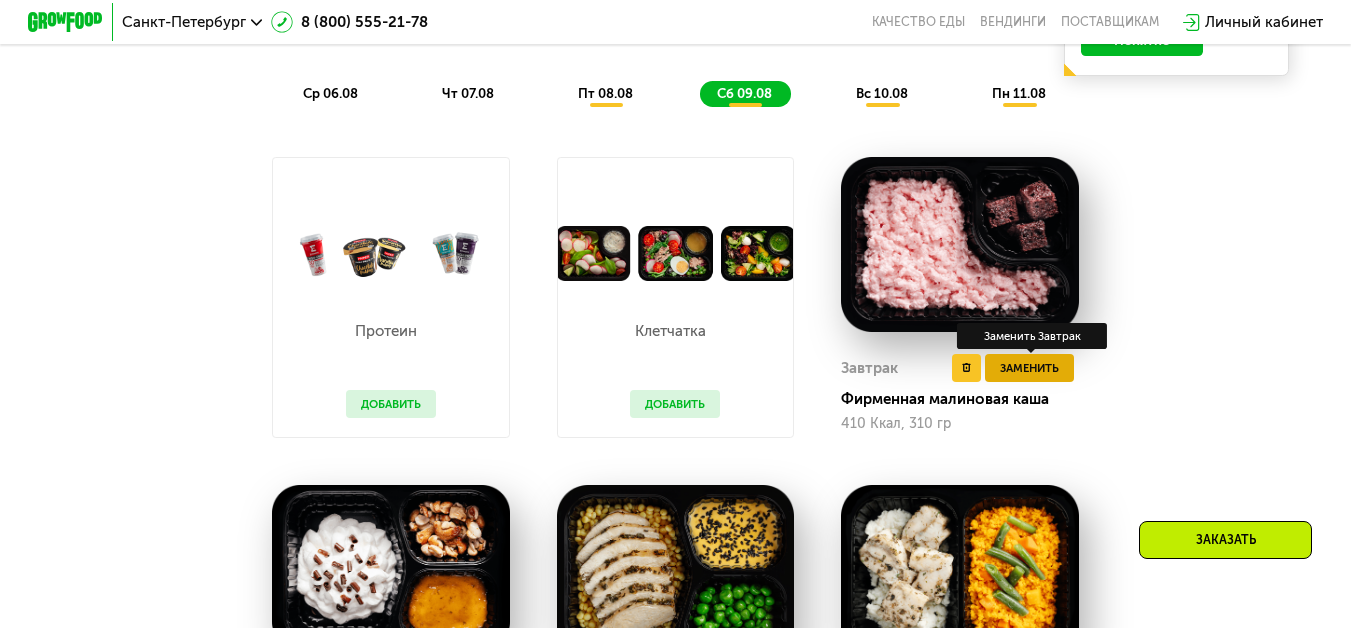 click on "Заменить" at bounding box center [1029, 368] 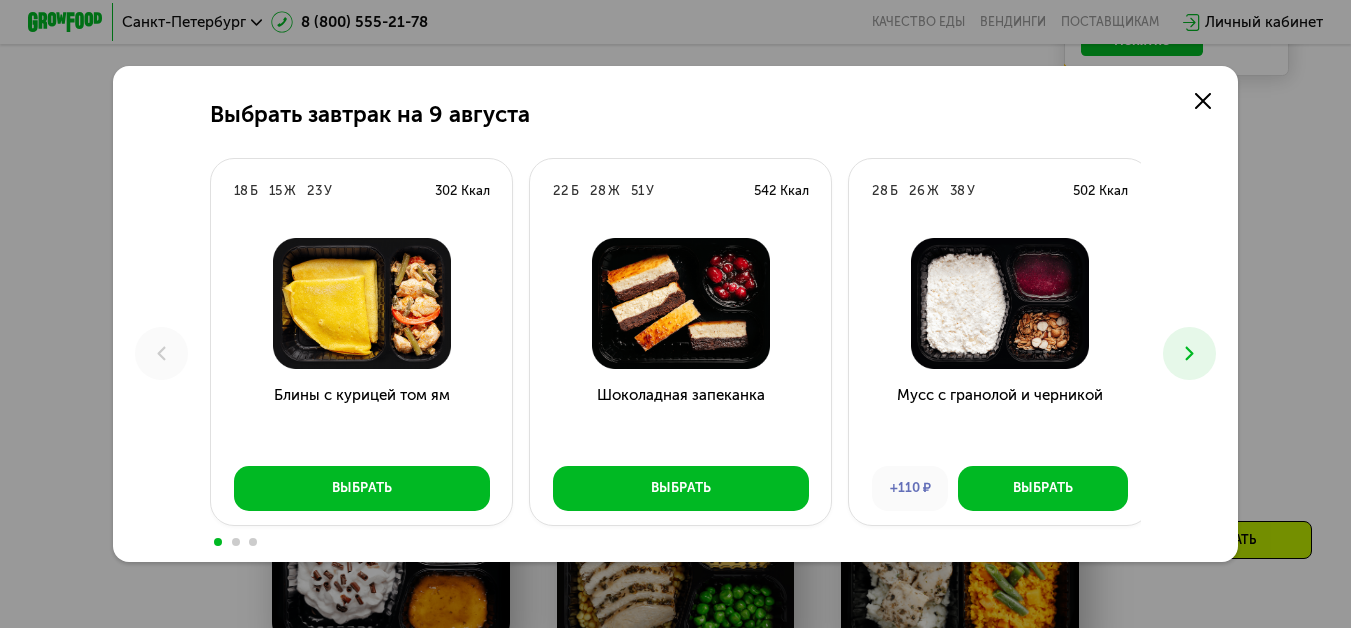click 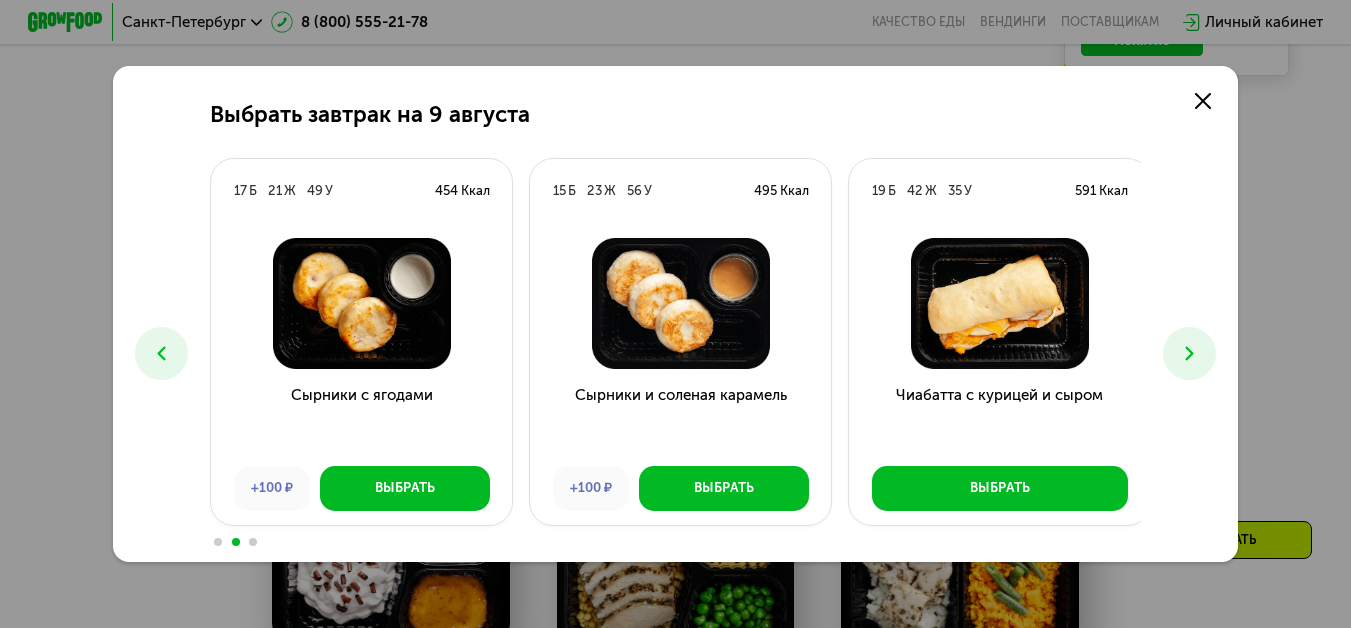 click 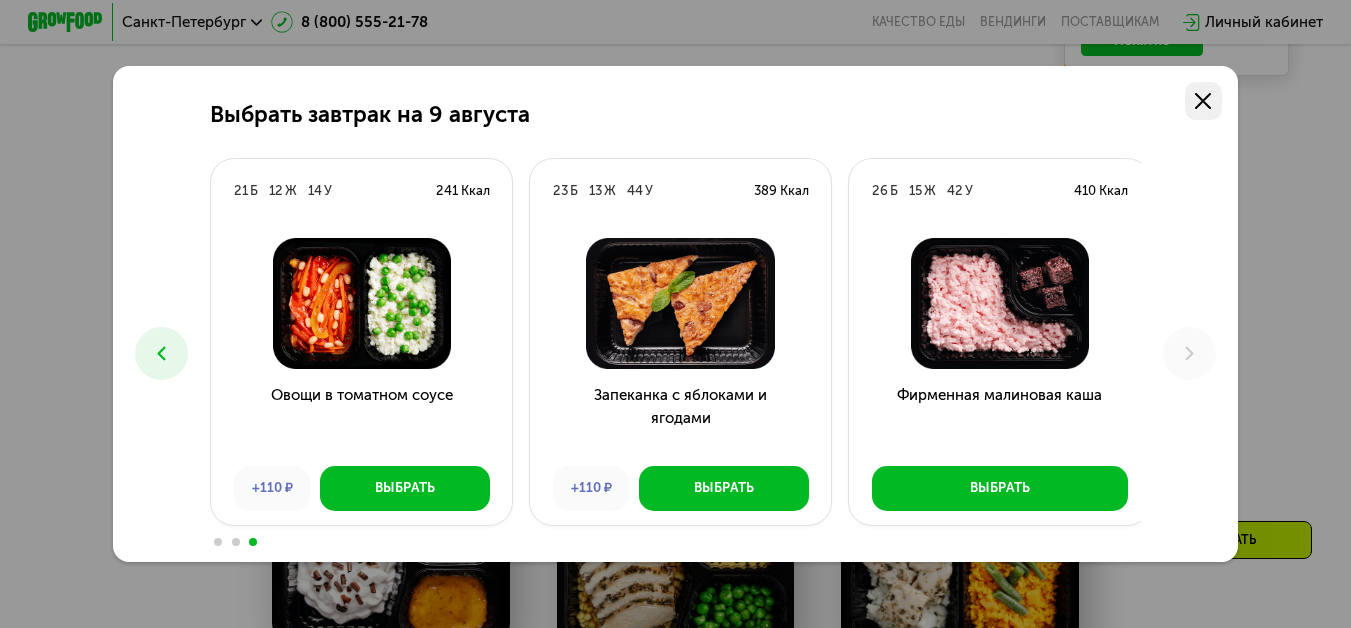 click 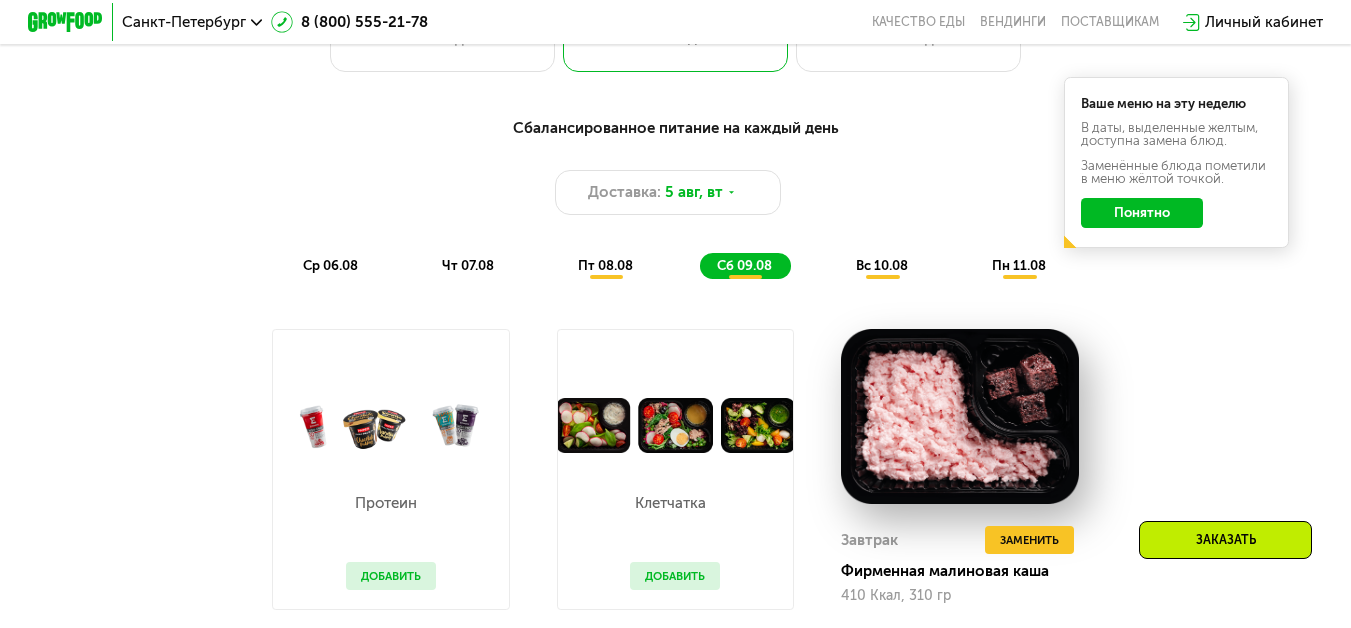 scroll, scrollTop: 916, scrollLeft: 0, axis: vertical 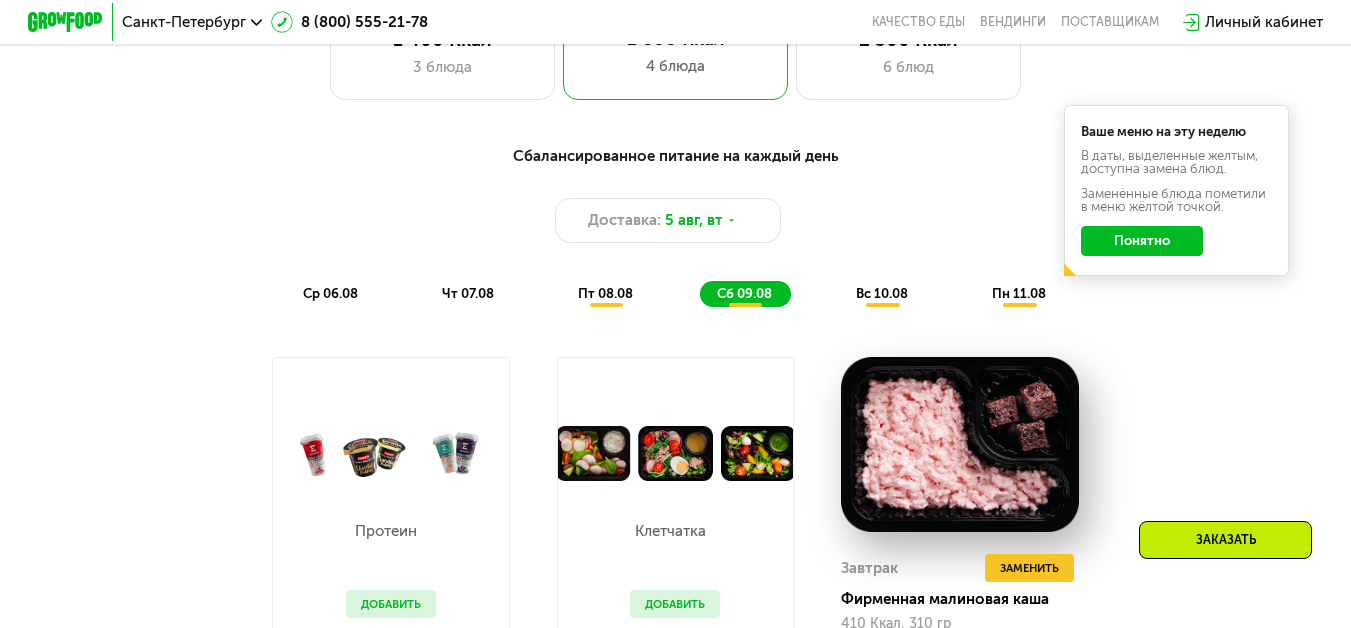 click on "пн 11.08" at bounding box center [1019, 293] 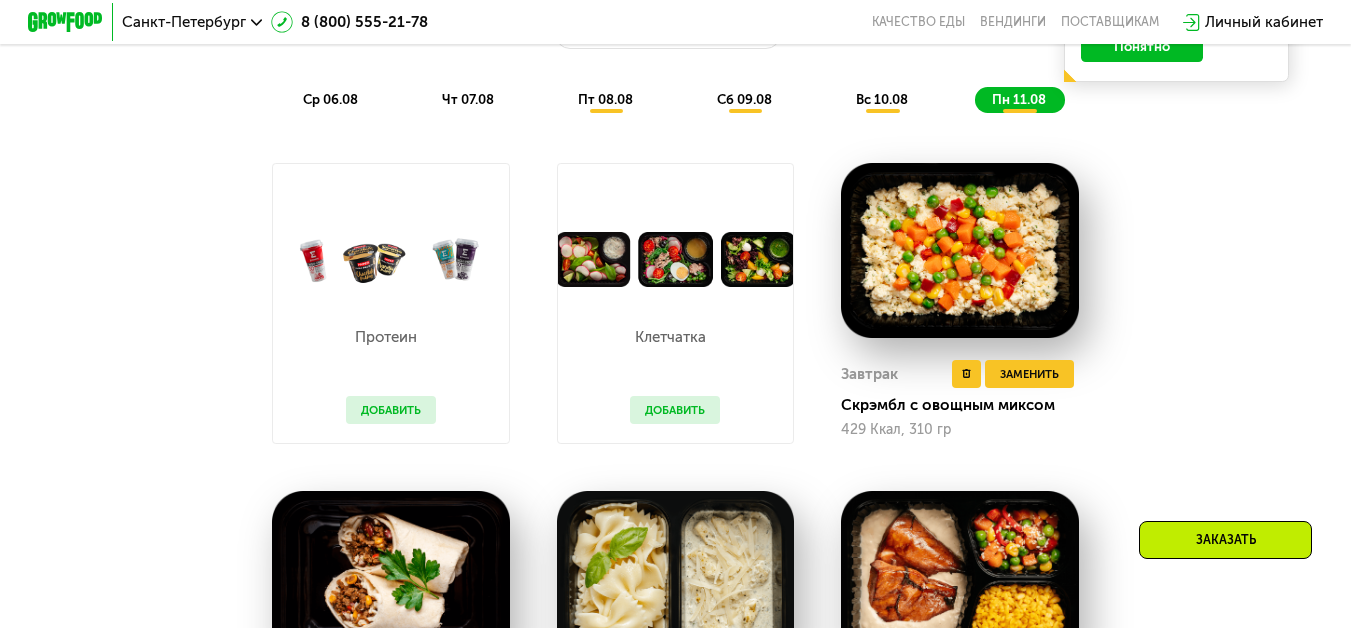 scroll, scrollTop: 1116, scrollLeft: 0, axis: vertical 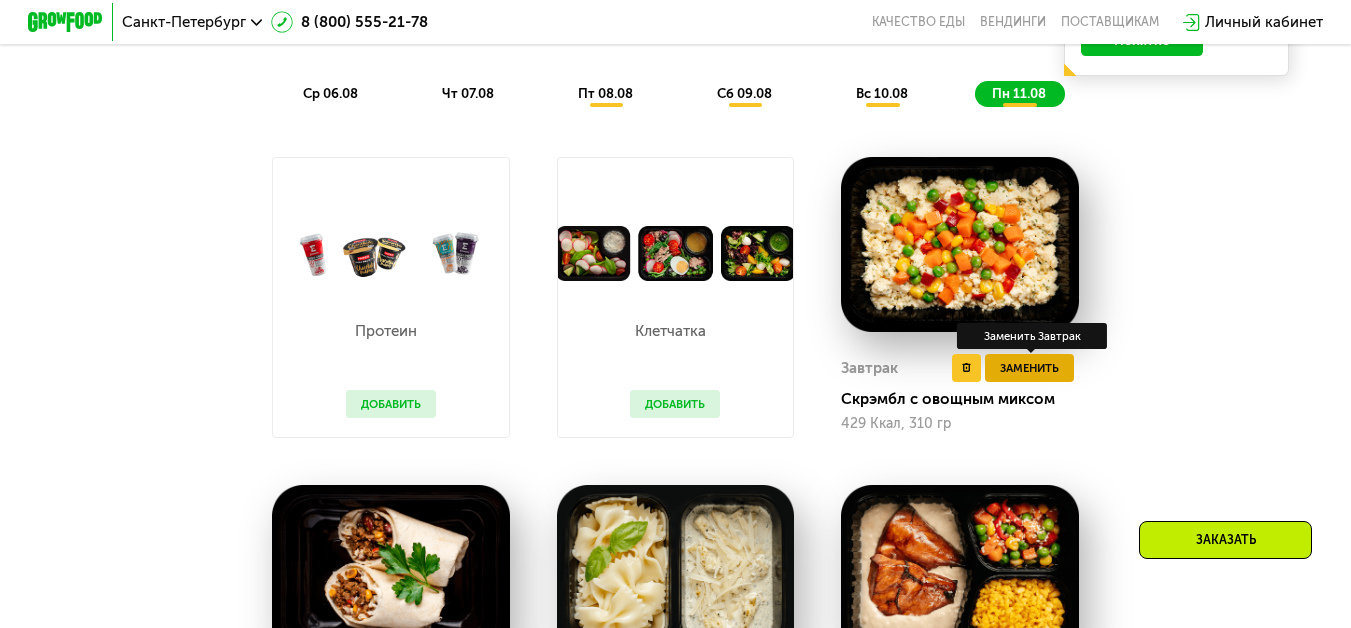 click on "Заменить" at bounding box center [1029, 368] 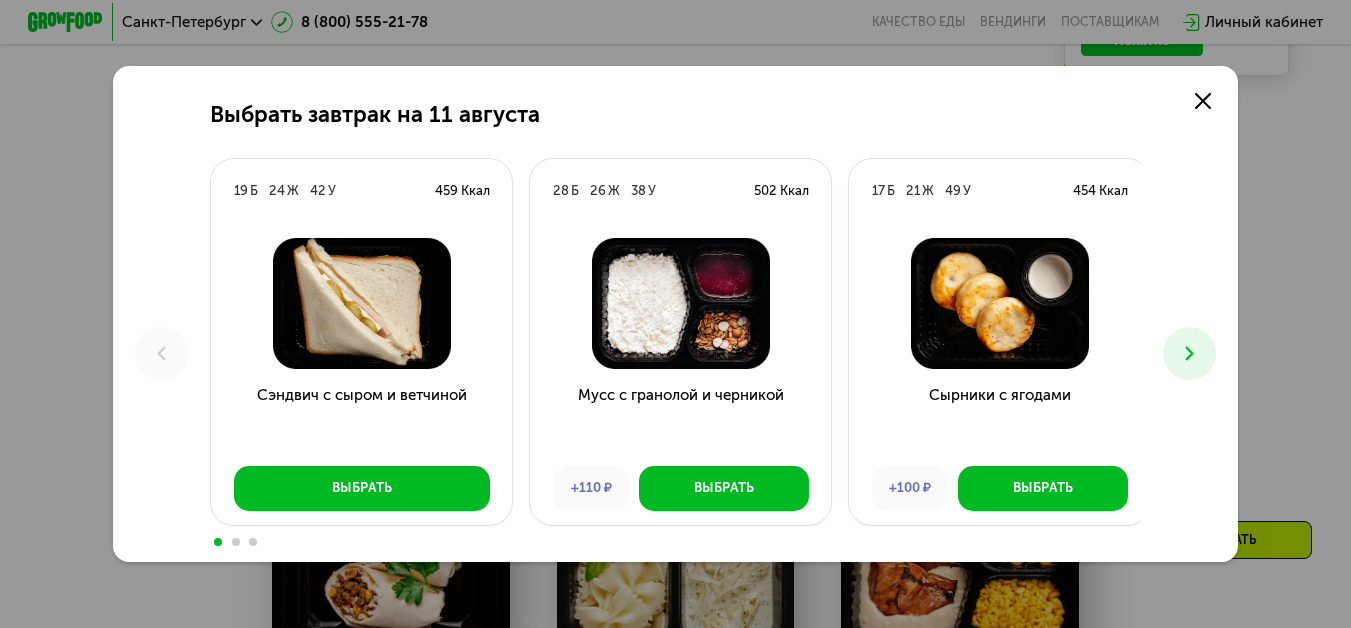 click 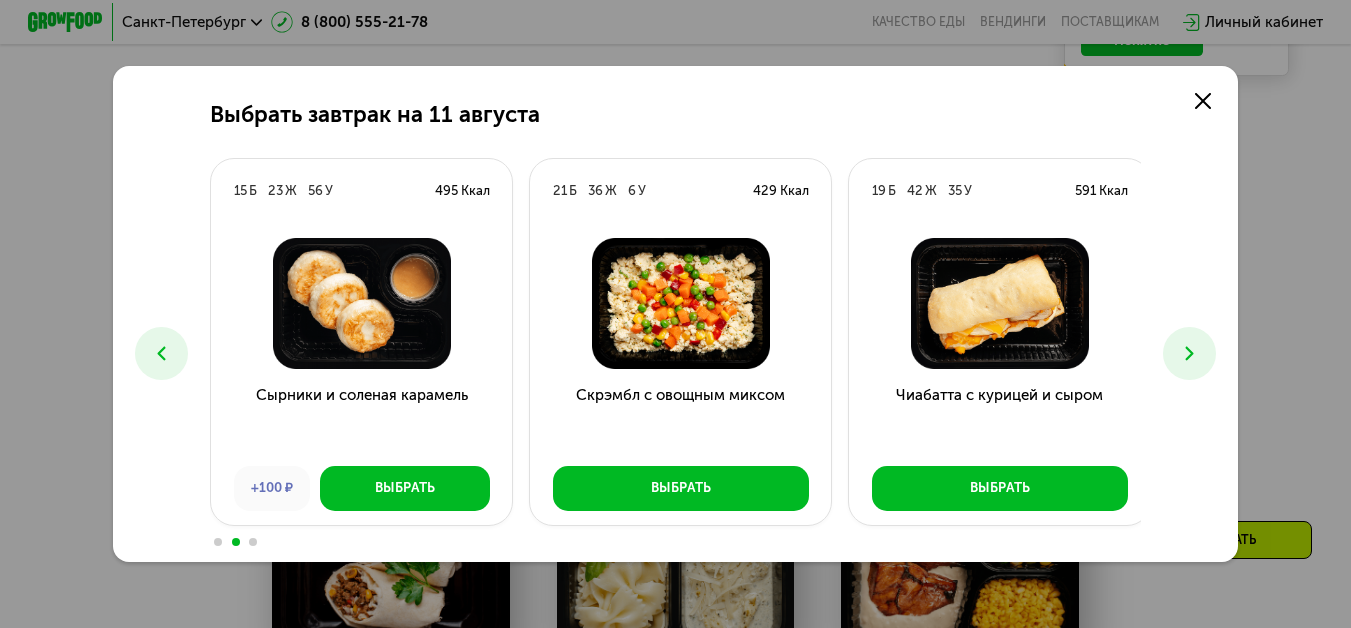 click 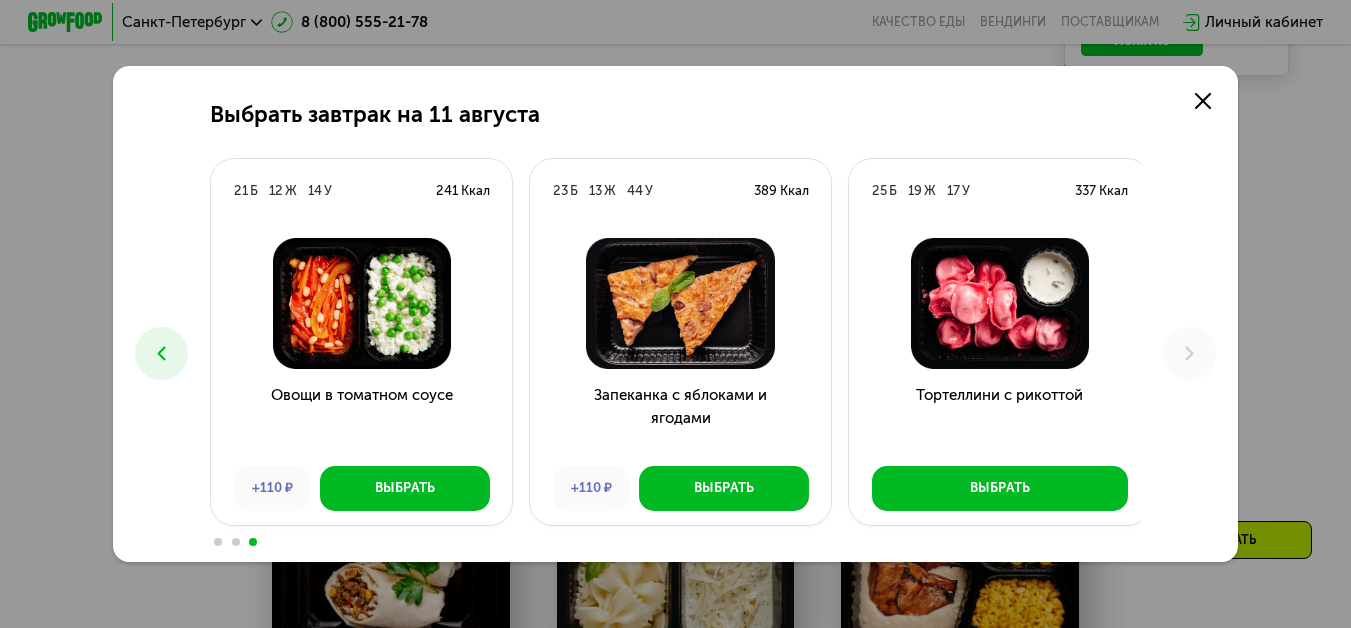 click on "Выбрать завтрак на [DATE] 19  Б  24  Ж  42  У  459 Ккал  Сэндвич с сыром и ветчиной Выбрать 28  Б  26  Ж  38  У  502 Ккал  Мусс с гранолой и черникой +110 ₽ Выбрать 17  Б  21  Ж  49  У  454 Ккал  Сырники с ягодами  +100 ₽ Выбрать 15  Б  23  Ж  56  У  495 Ккал  Сырники и соленая карамель +100 ₽ Выбрать 21  Б  36  Ж  6  У  429 Ккал  Скрэмбл с овощным миксом Выбрать 19  Б  42  Ж  35  У  591 Ккал  Чиабатта с курицей и сыром Выбрать 21  Б  12  Ж  14  У  241 Ккал  Овощи в томатном соусе +110 ₽ Выбрать 23  Б  13  Ж  44  У  389 Ккал  Запеканка с яблоками и ягодами +110 ₽ Выбрать 25  Б  19  Ж  17  У  337 Ккал  Тортеллини с рикоттой Выбрать" 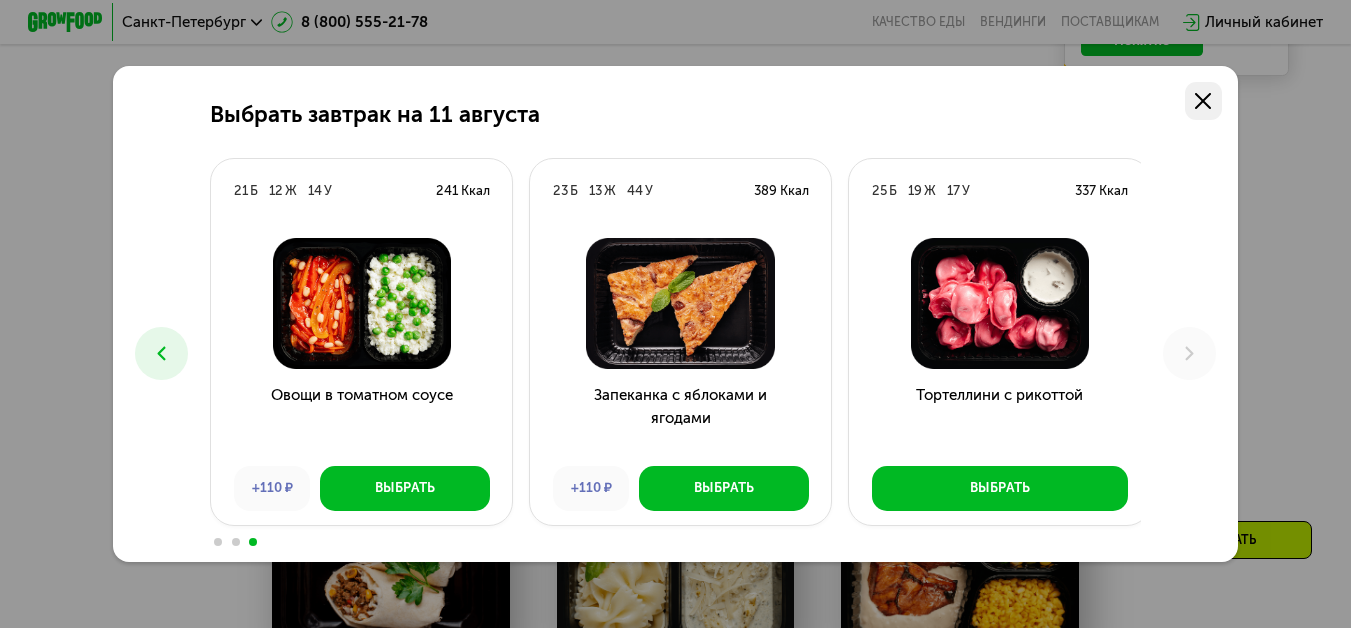 click 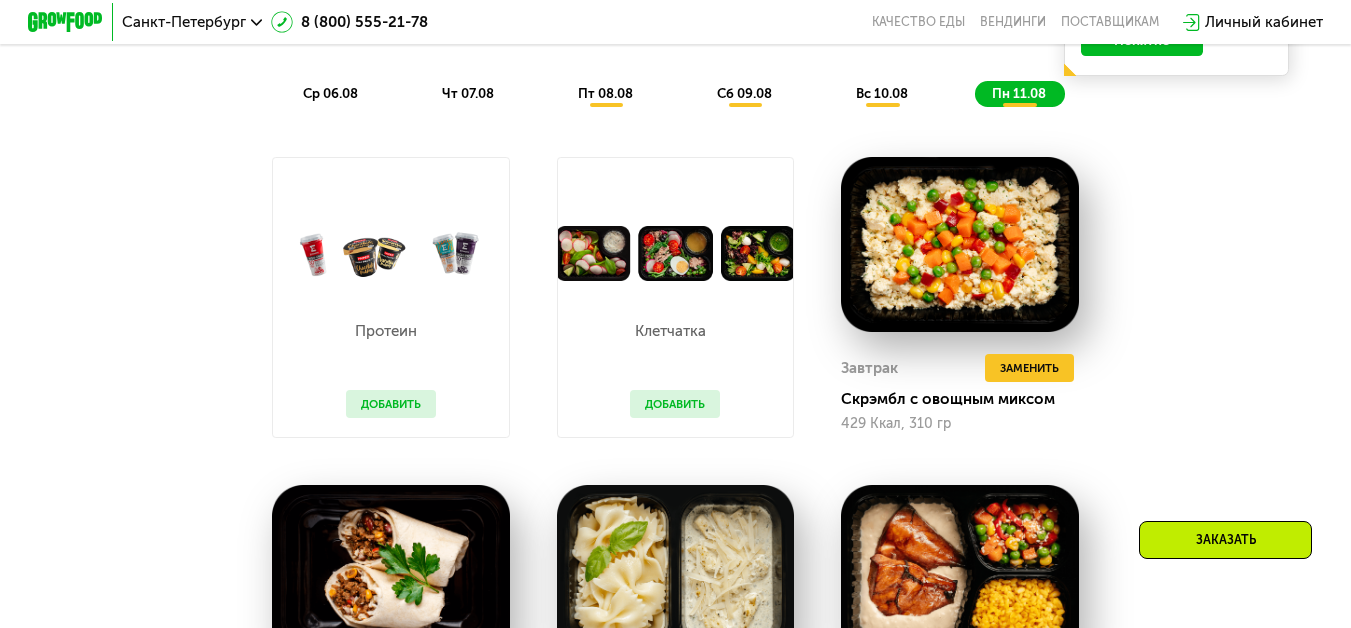 scroll, scrollTop: 1016, scrollLeft: 0, axis: vertical 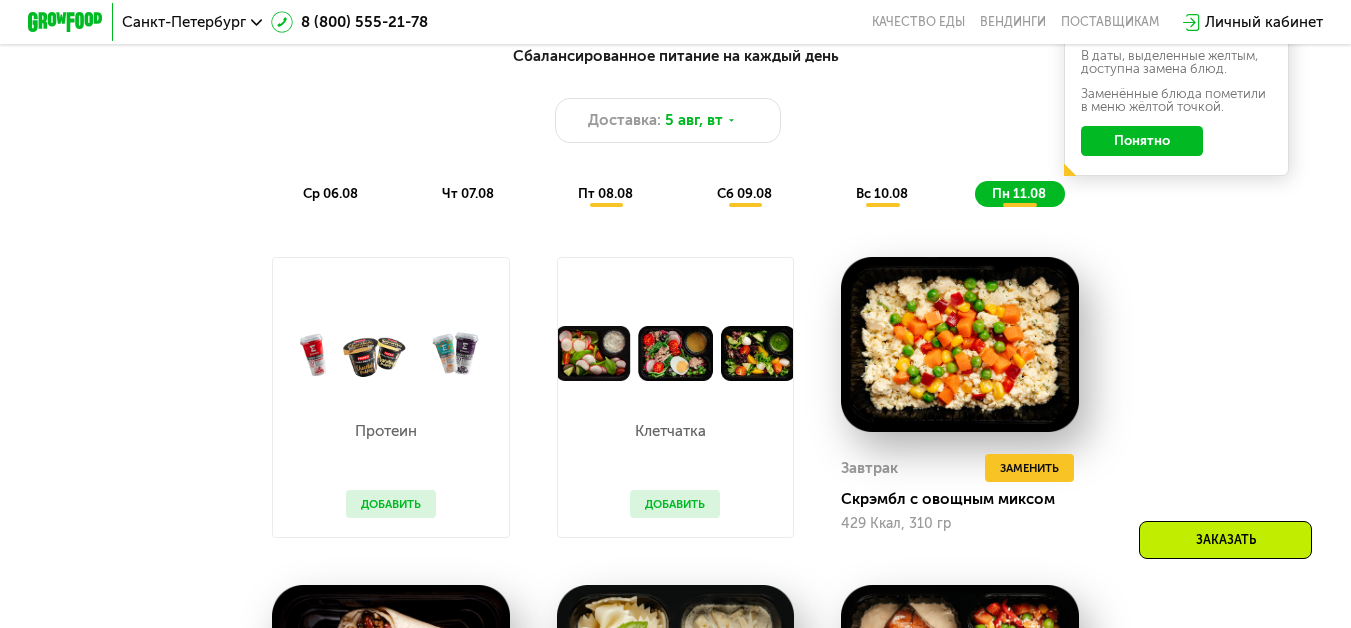 click on "Клетчатка  Добавить" at bounding box center (676, 459) 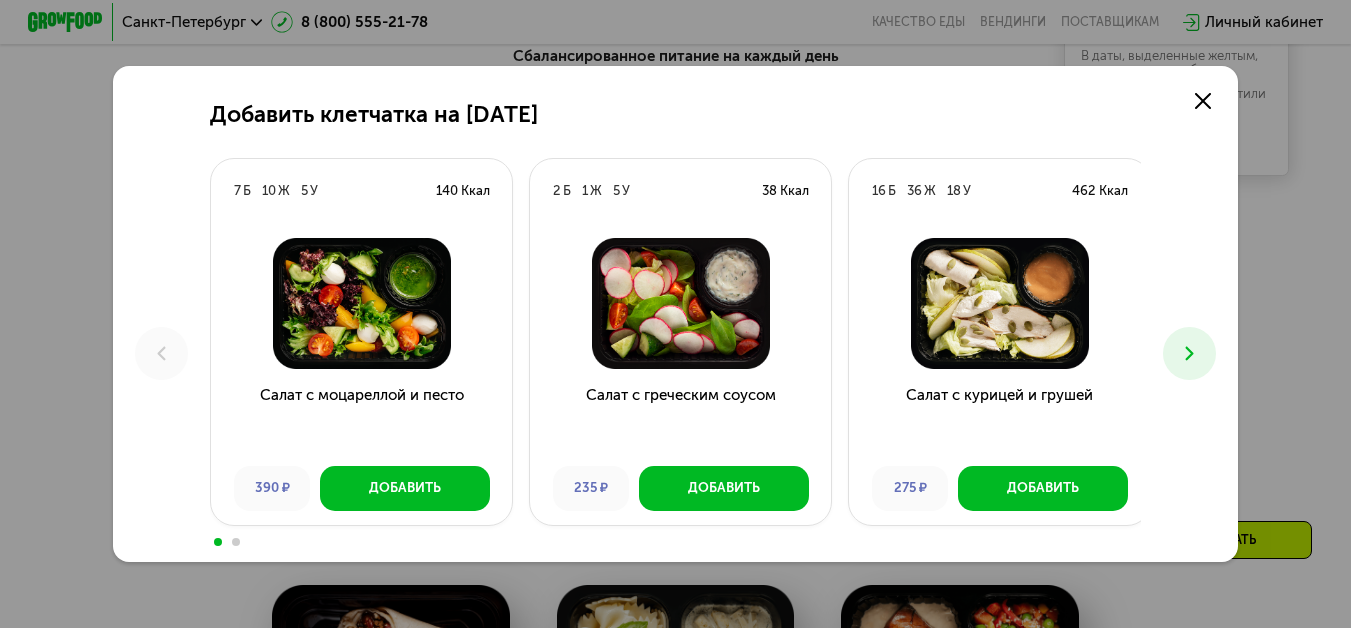 click 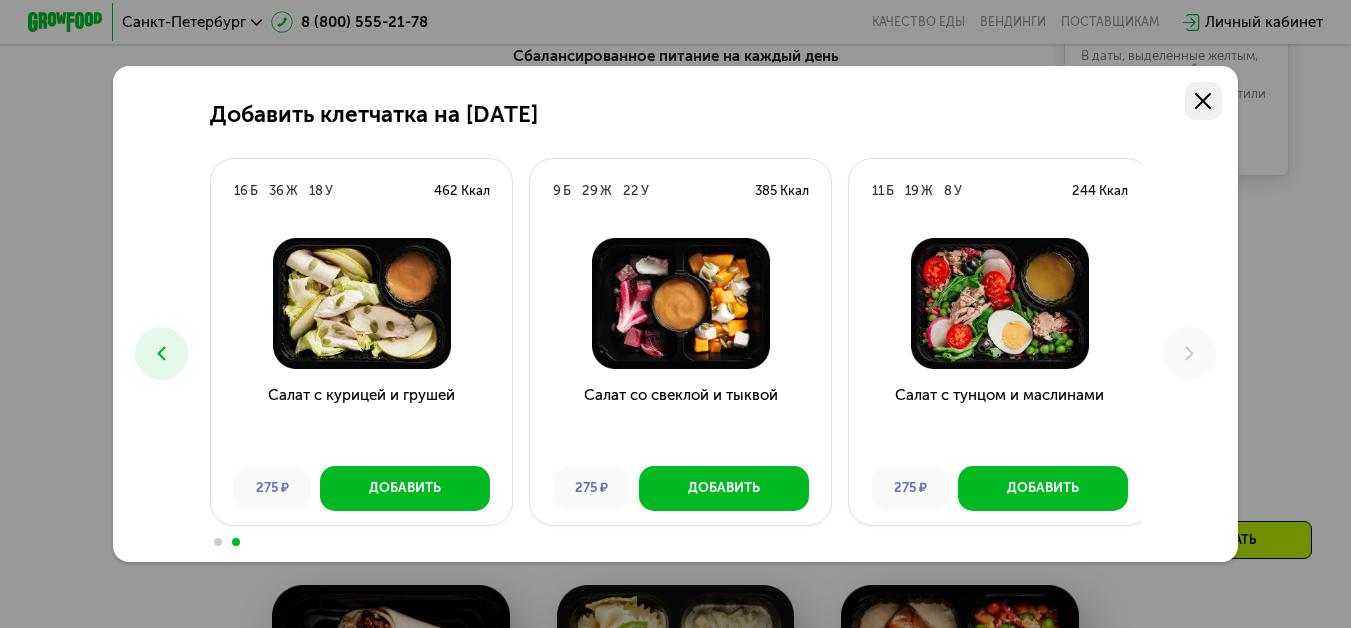 click at bounding box center (1204, 101) 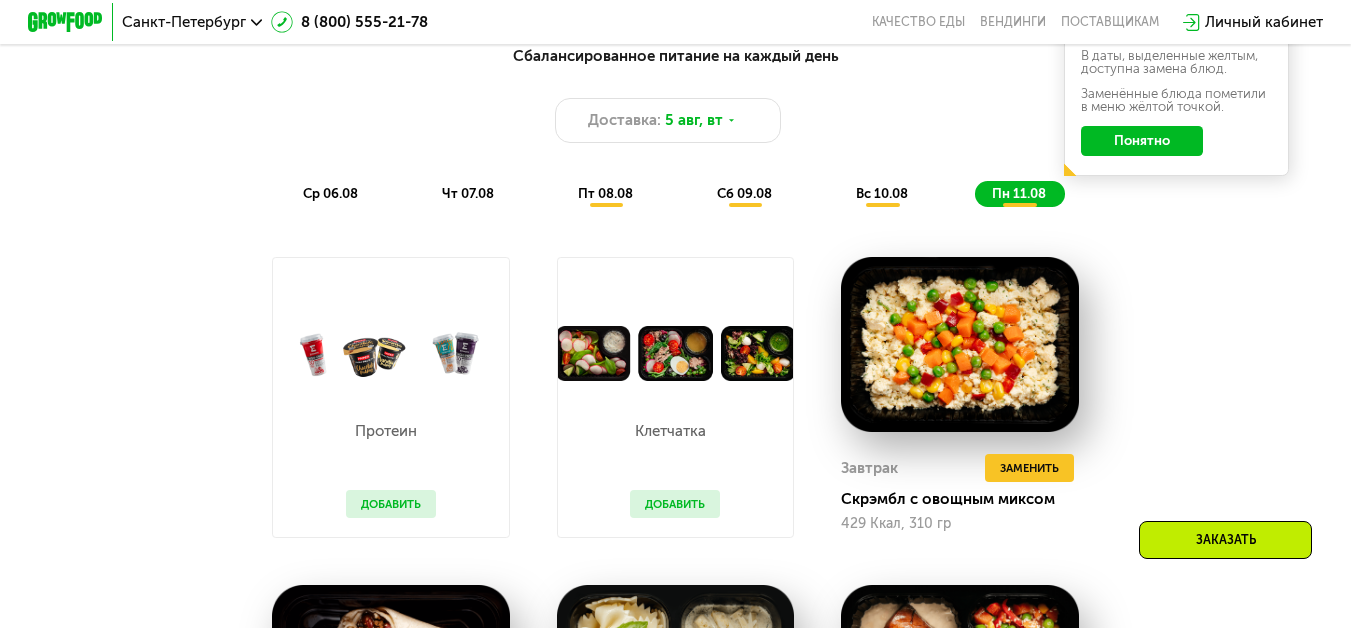 click on "Добавить" at bounding box center (391, 504) 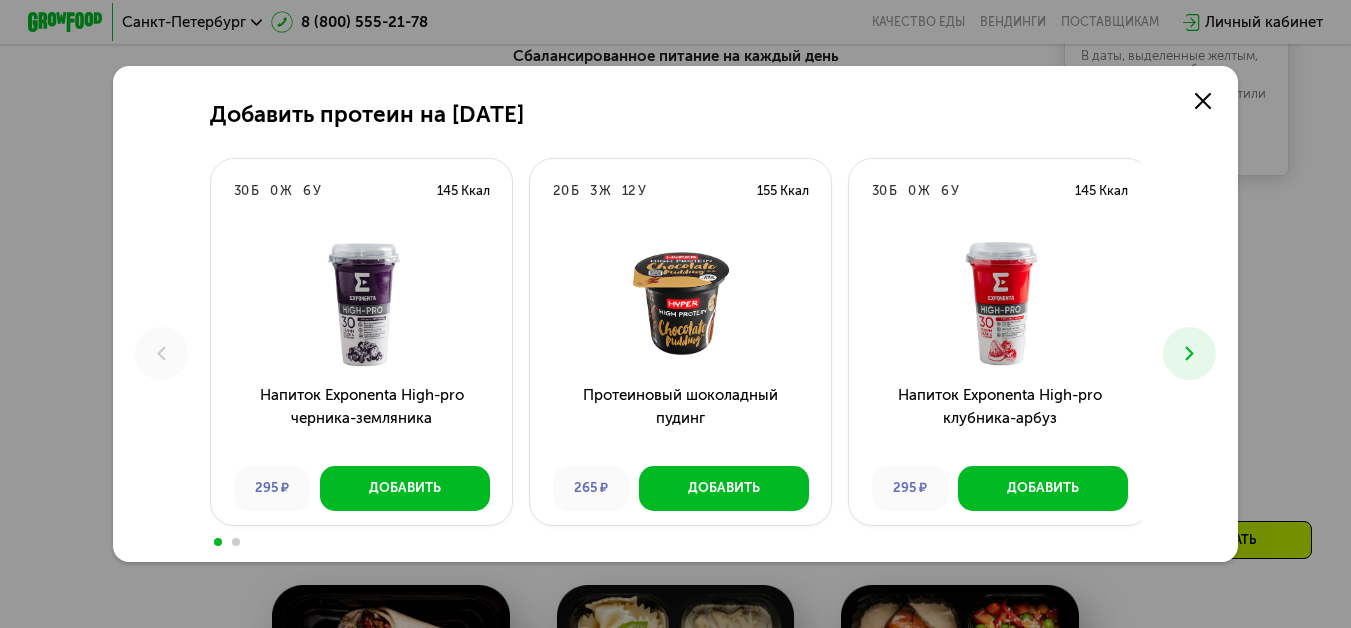 click 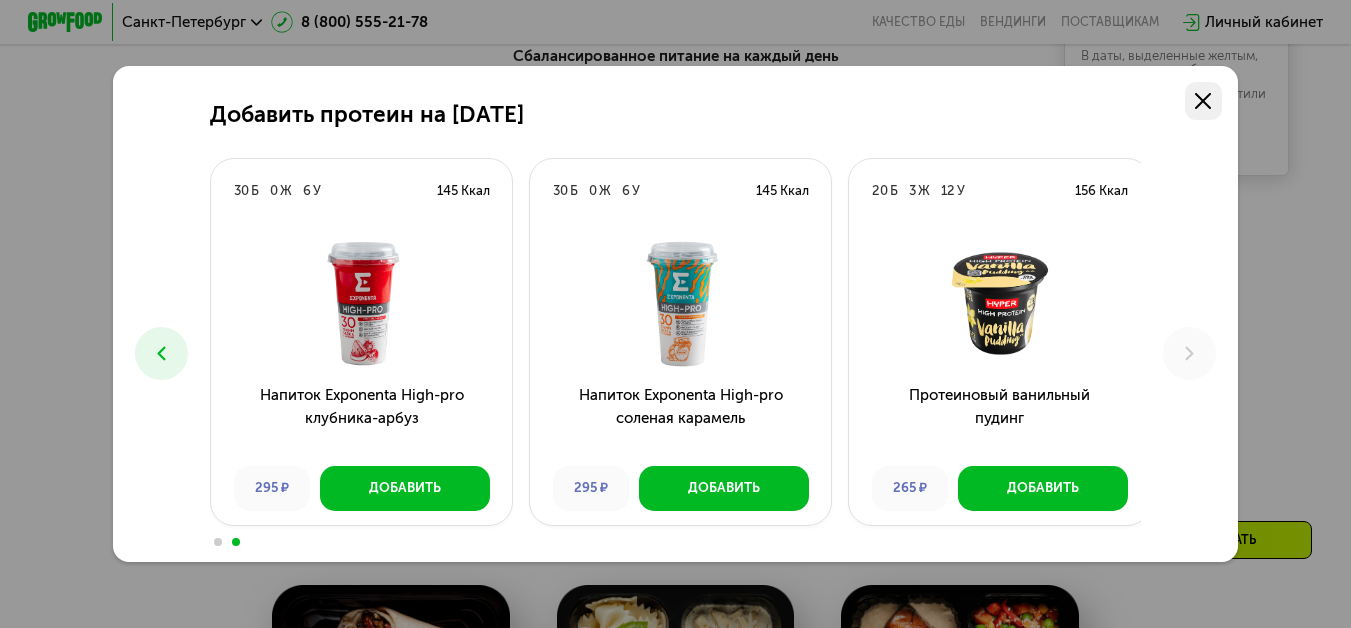 click 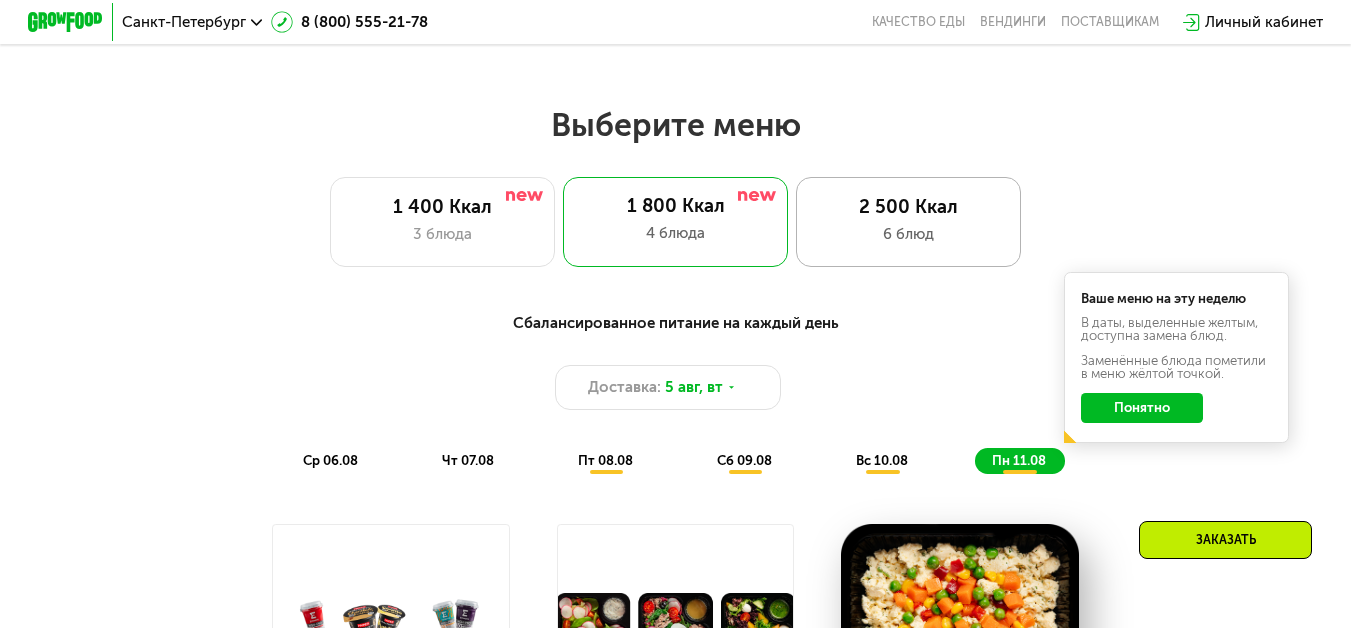 scroll, scrollTop: 816, scrollLeft: 0, axis: vertical 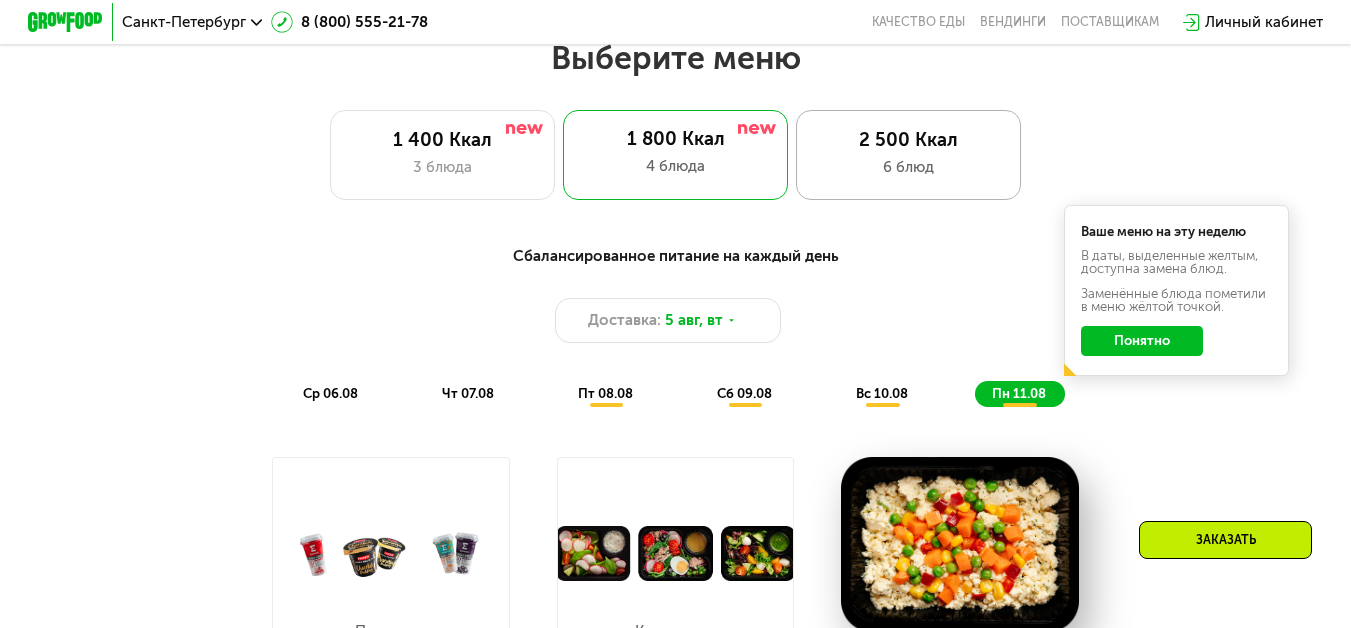 click on "2 500 Ккал" at bounding box center (908, 140) 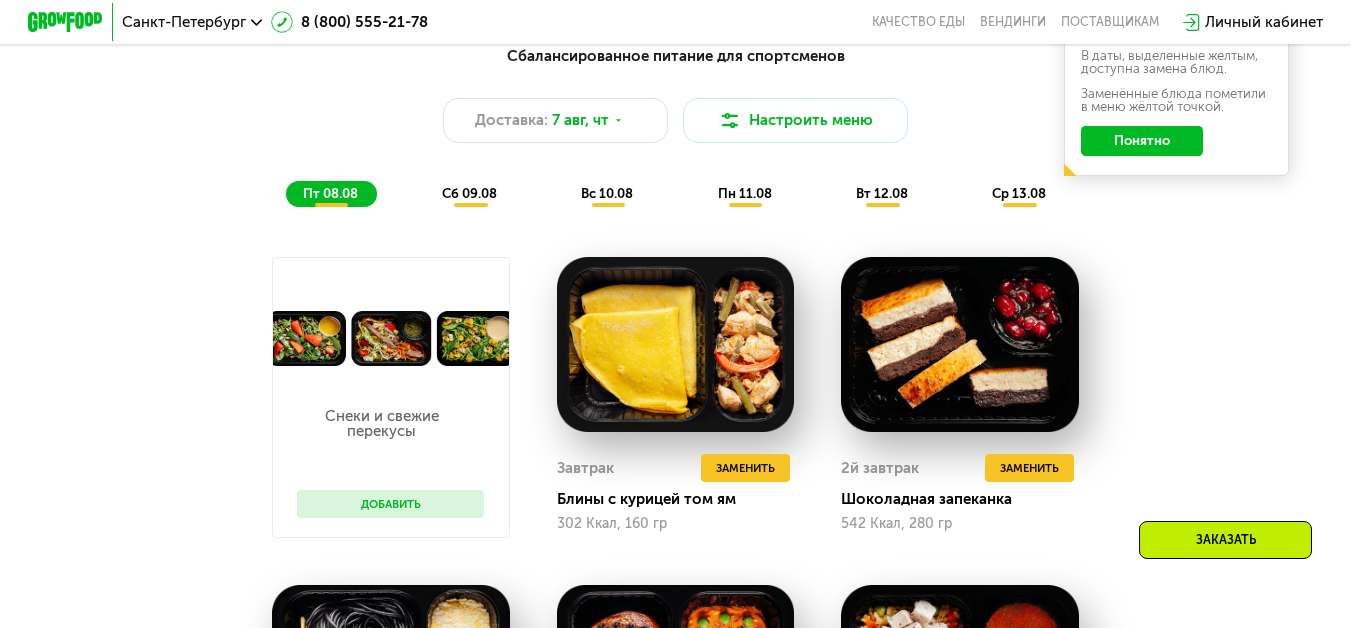 scroll, scrollTop: 1116, scrollLeft: 0, axis: vertical 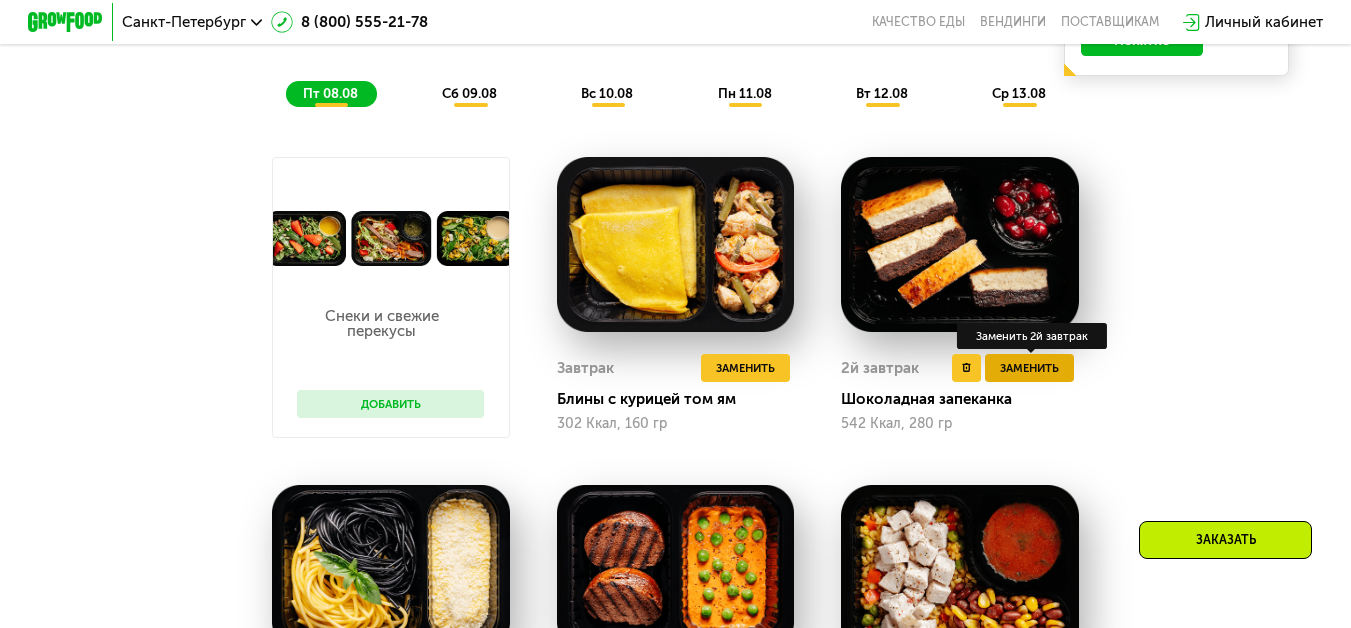 click on "Заменить" at bounding box center [1029, 368] 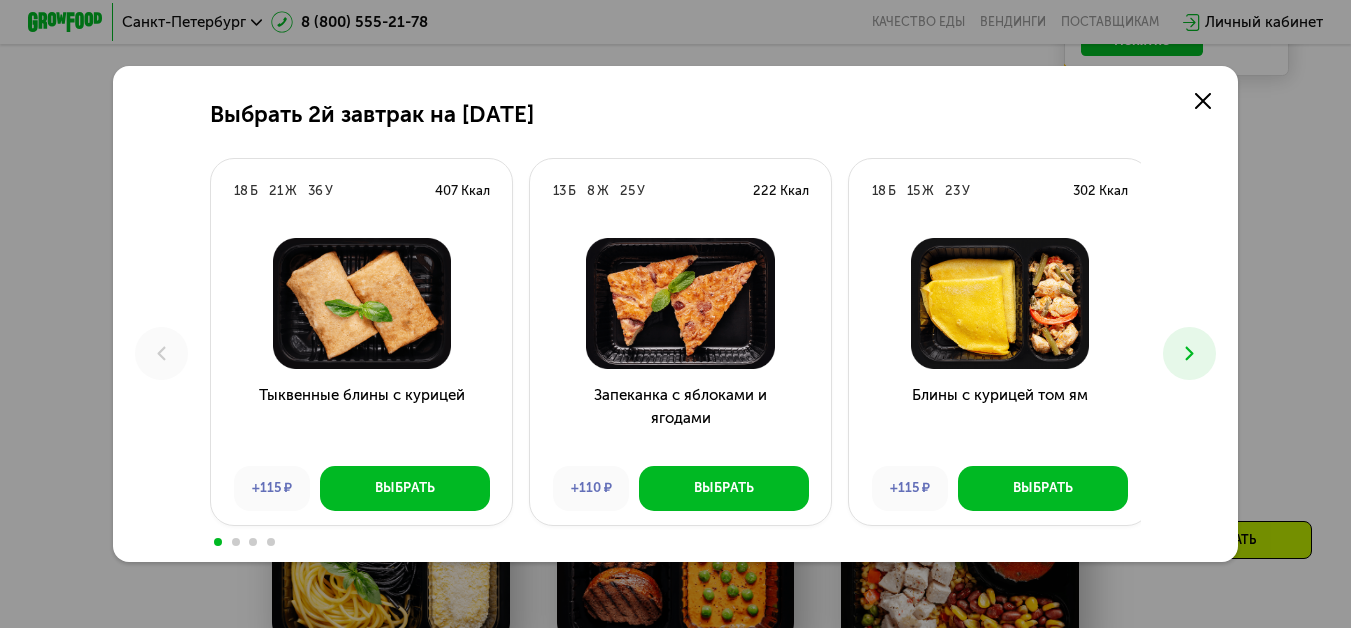 click 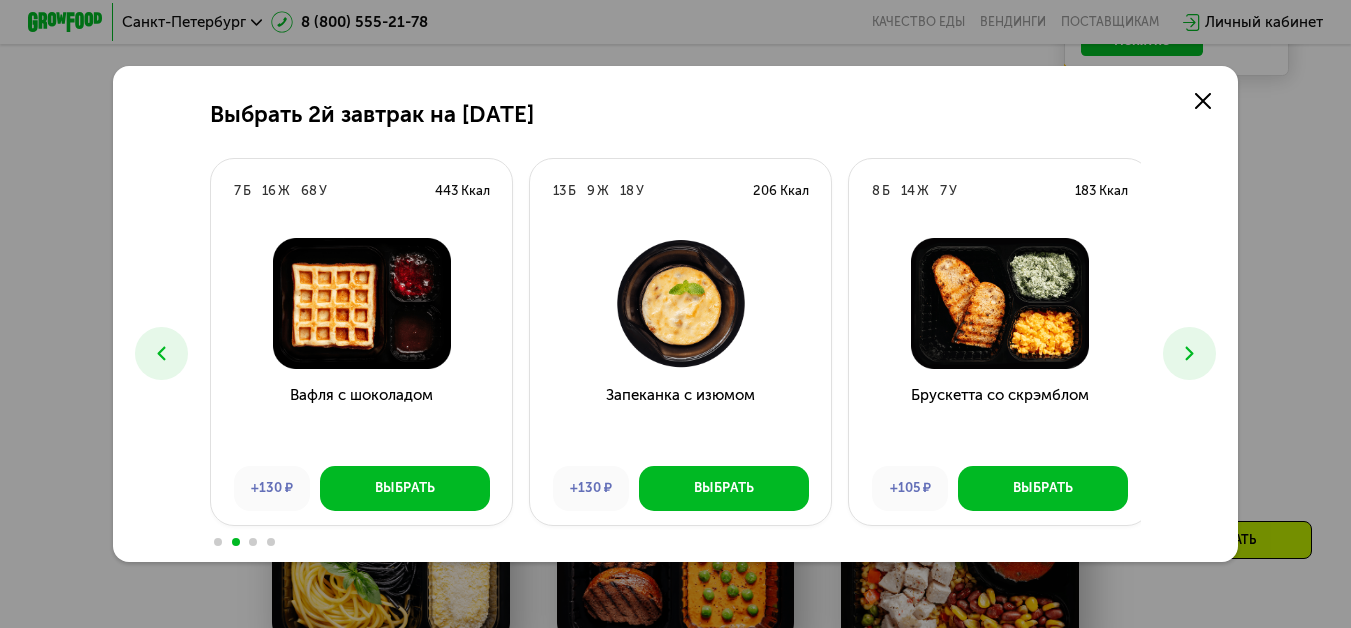click 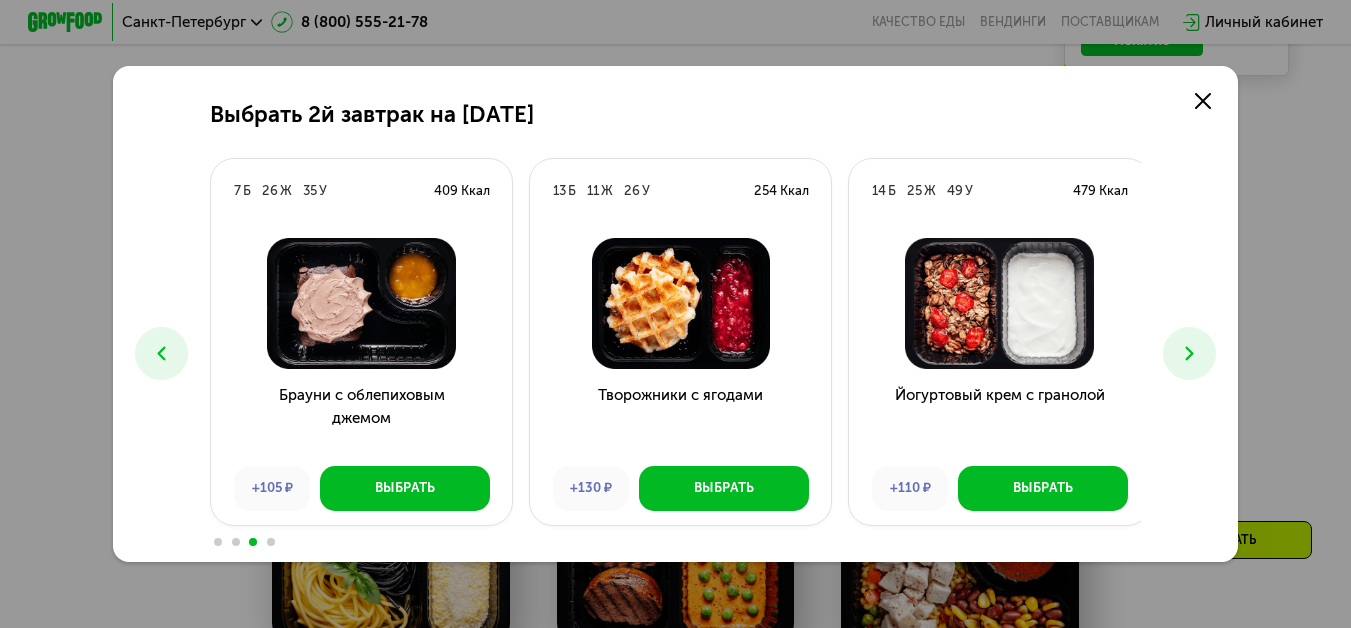 click 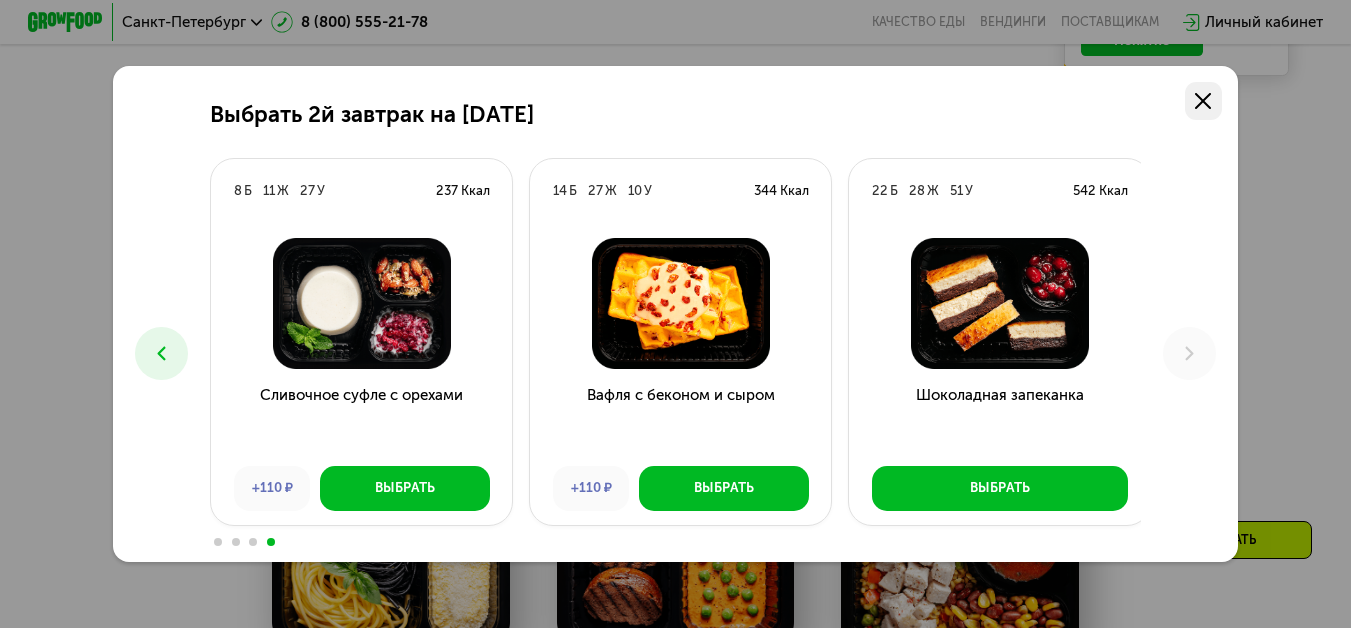 click 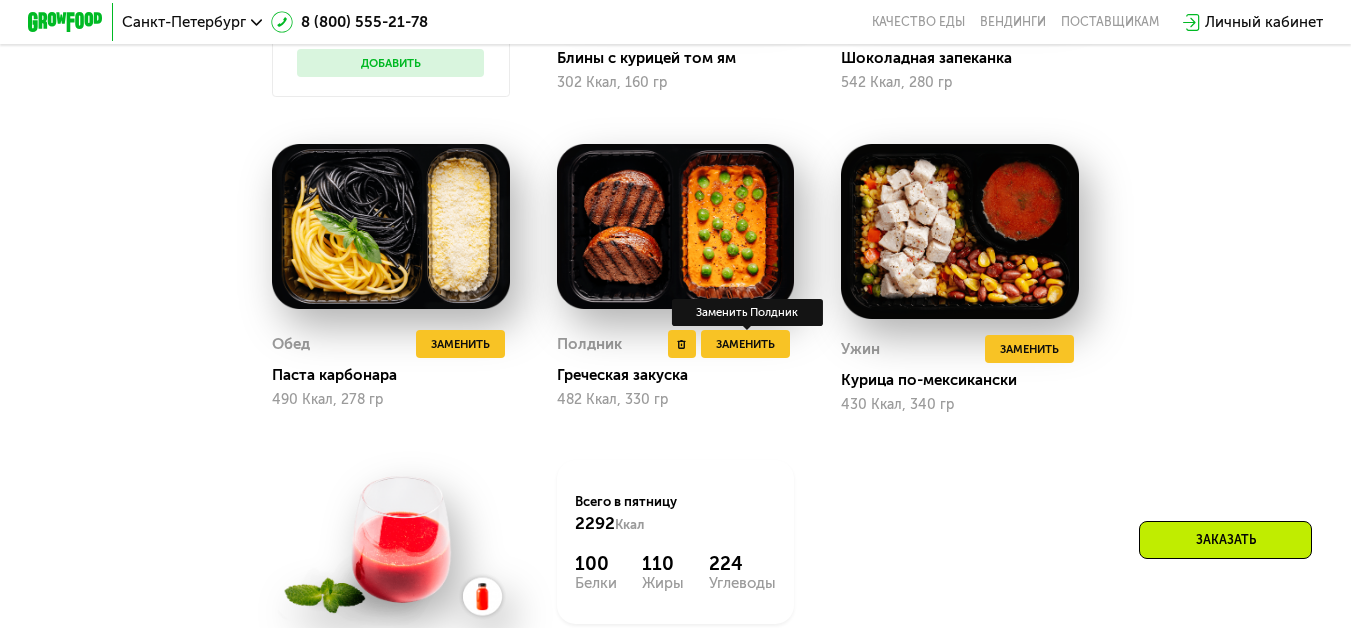 scroll, scrollTop: 1516, scrollLeft: 0, axis: vertical 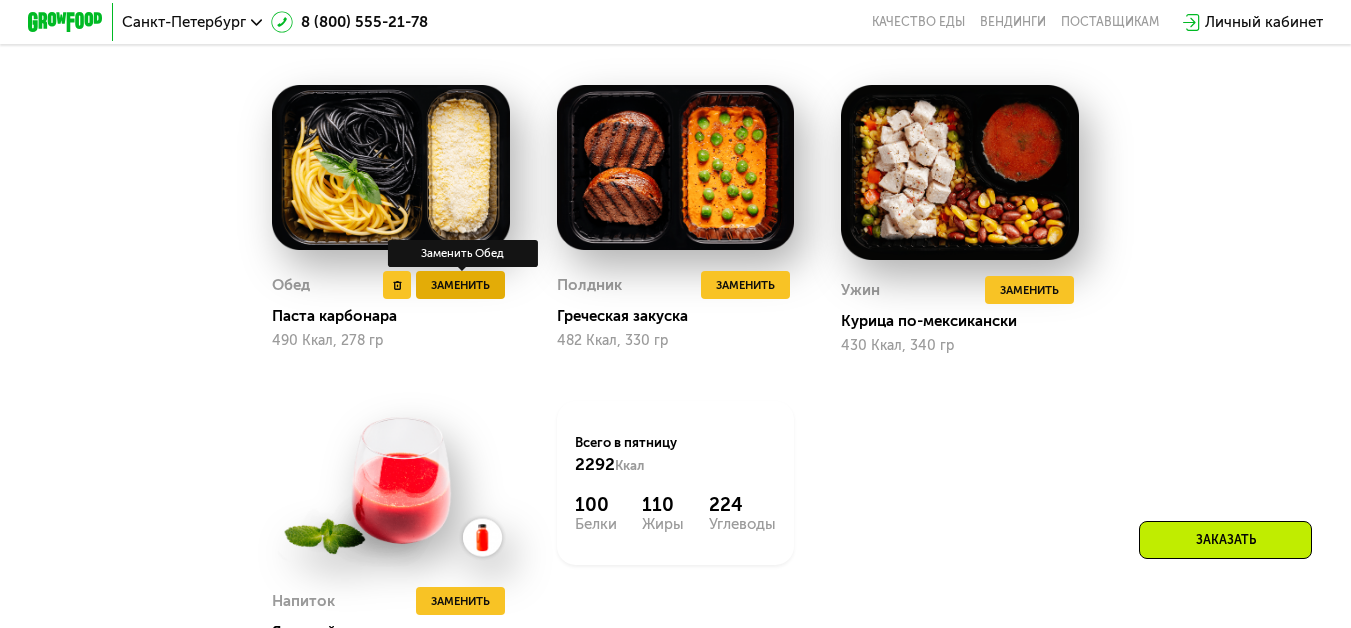 click on "Заменить" at bounding box center [460, 285] 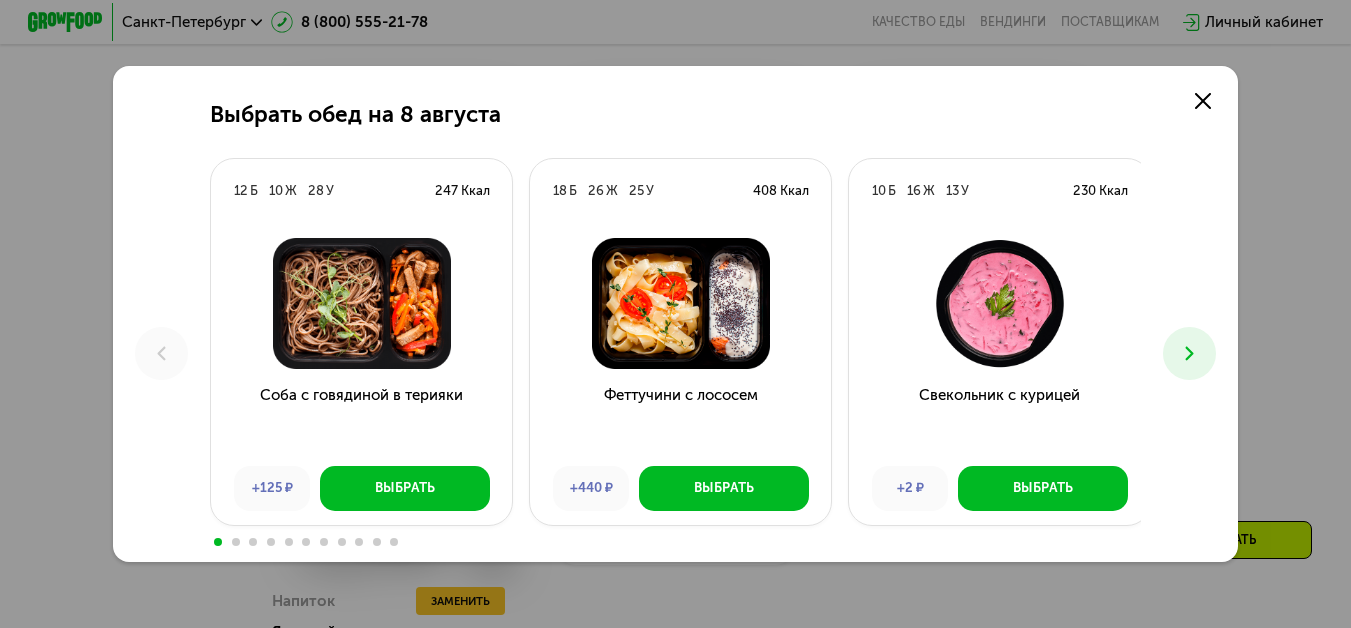 click 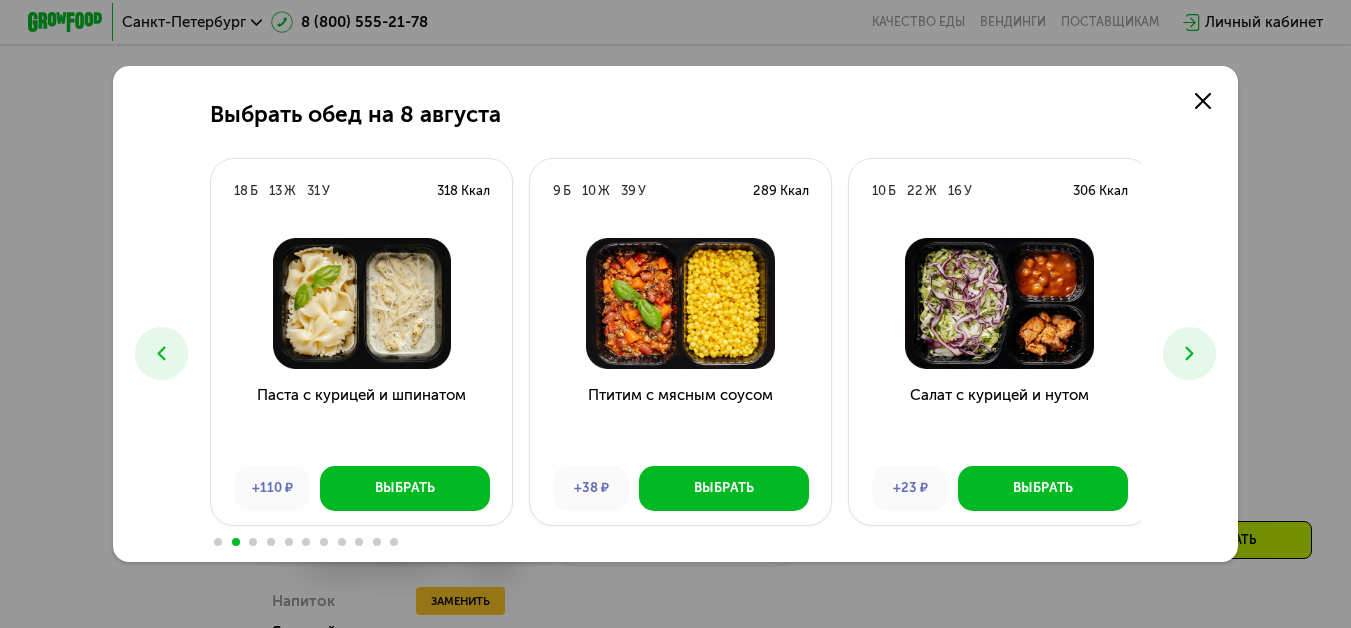 click 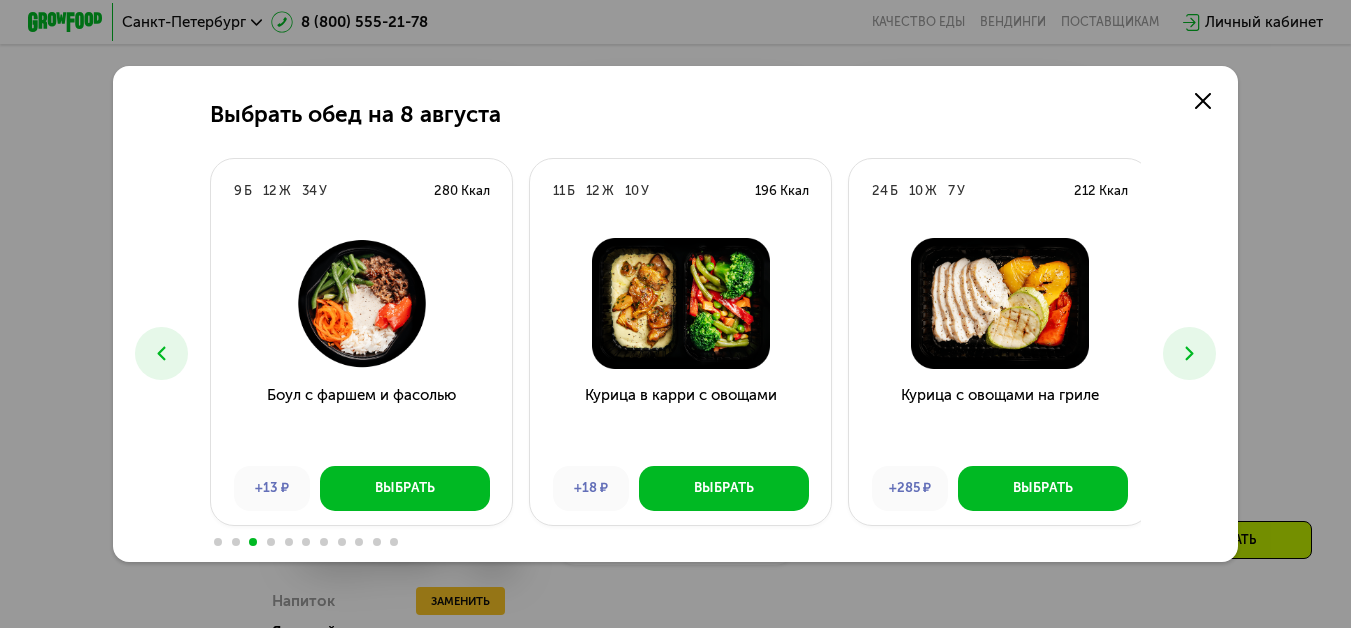 click 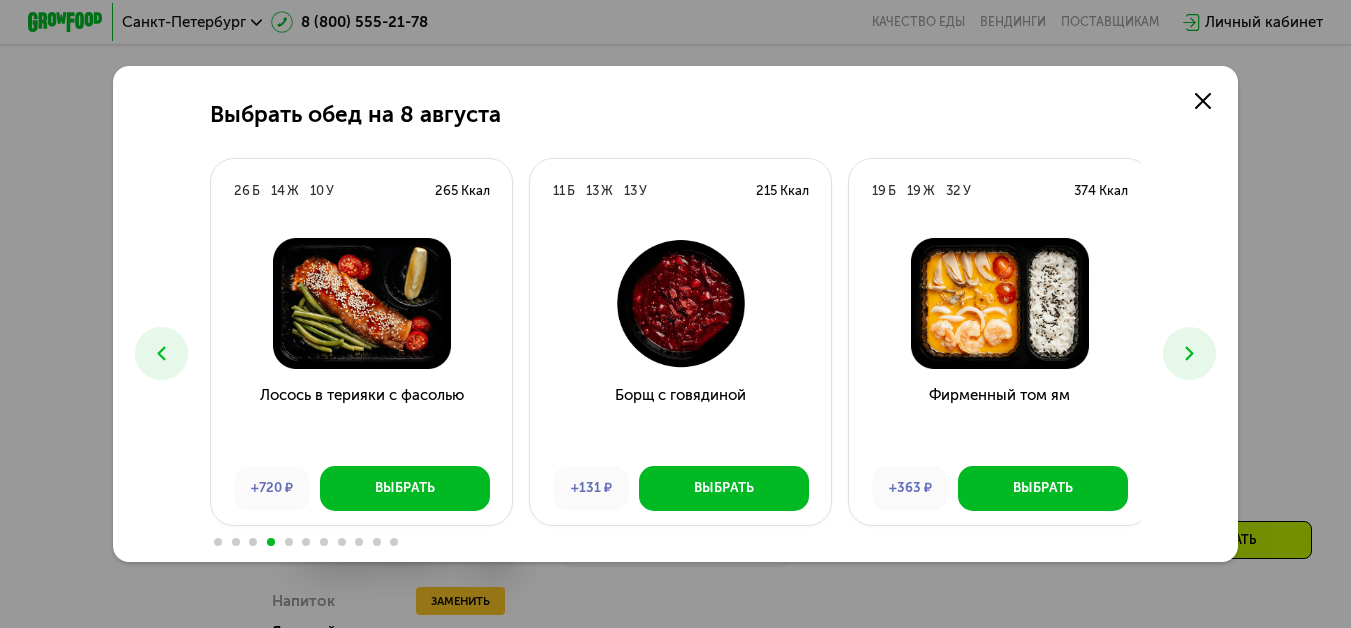 click 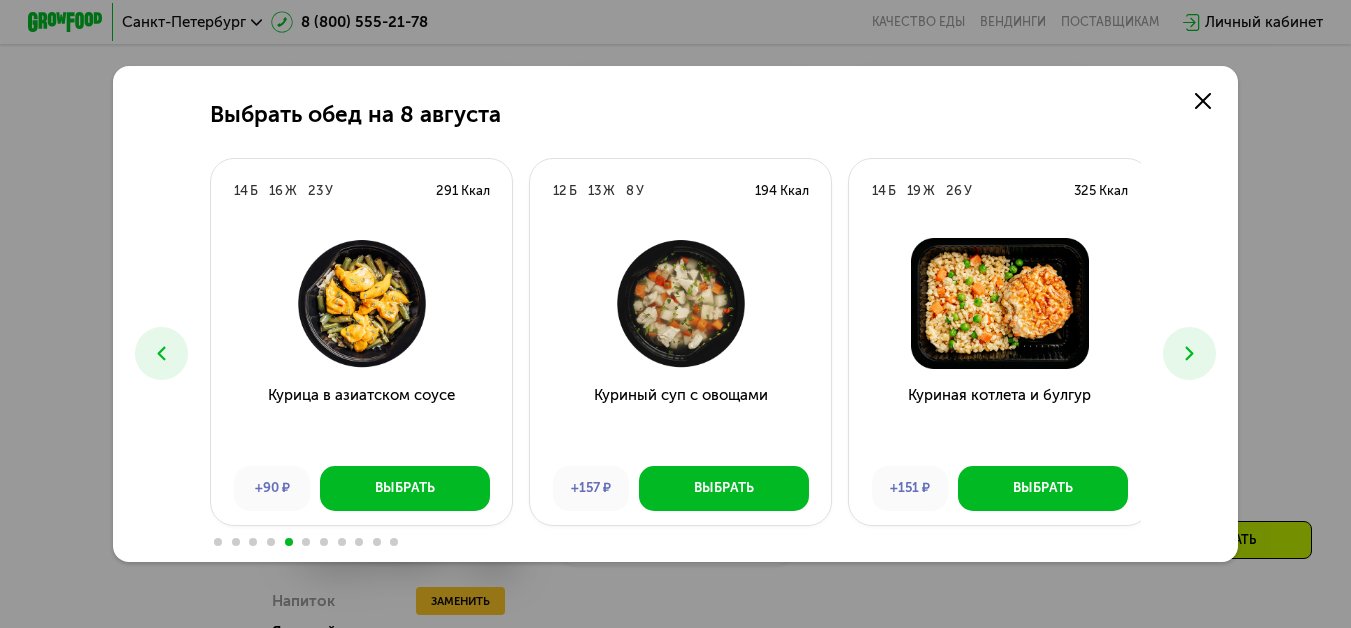 click 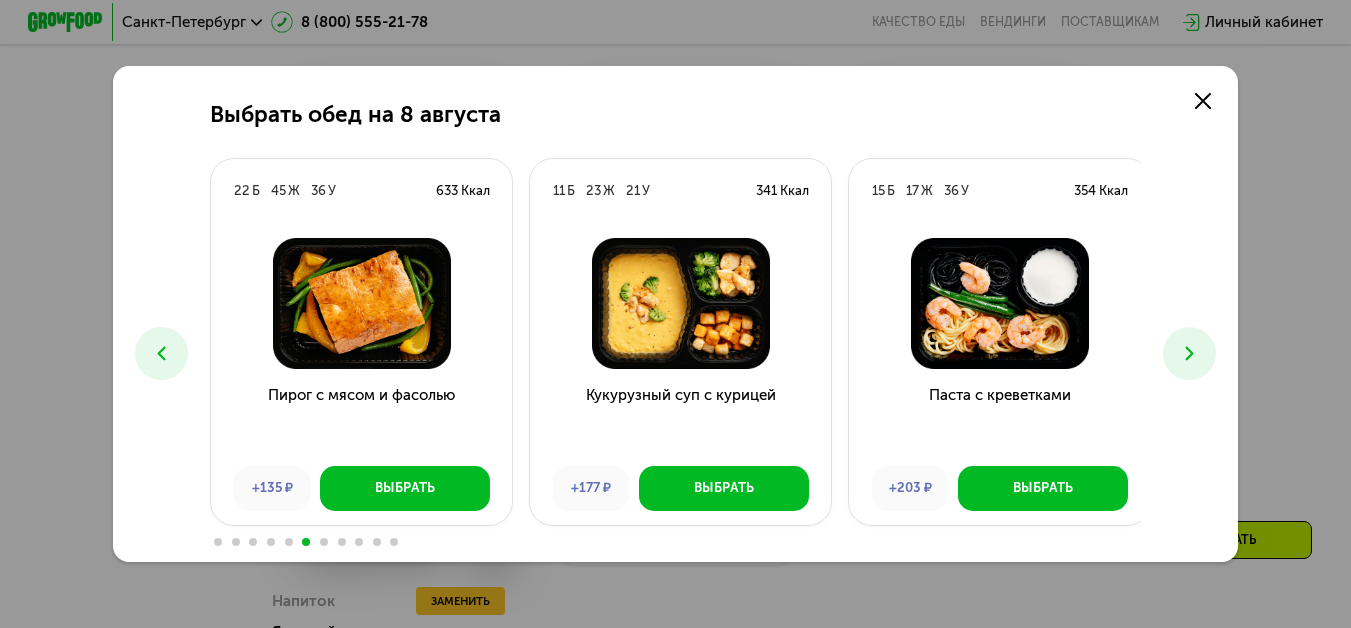 click 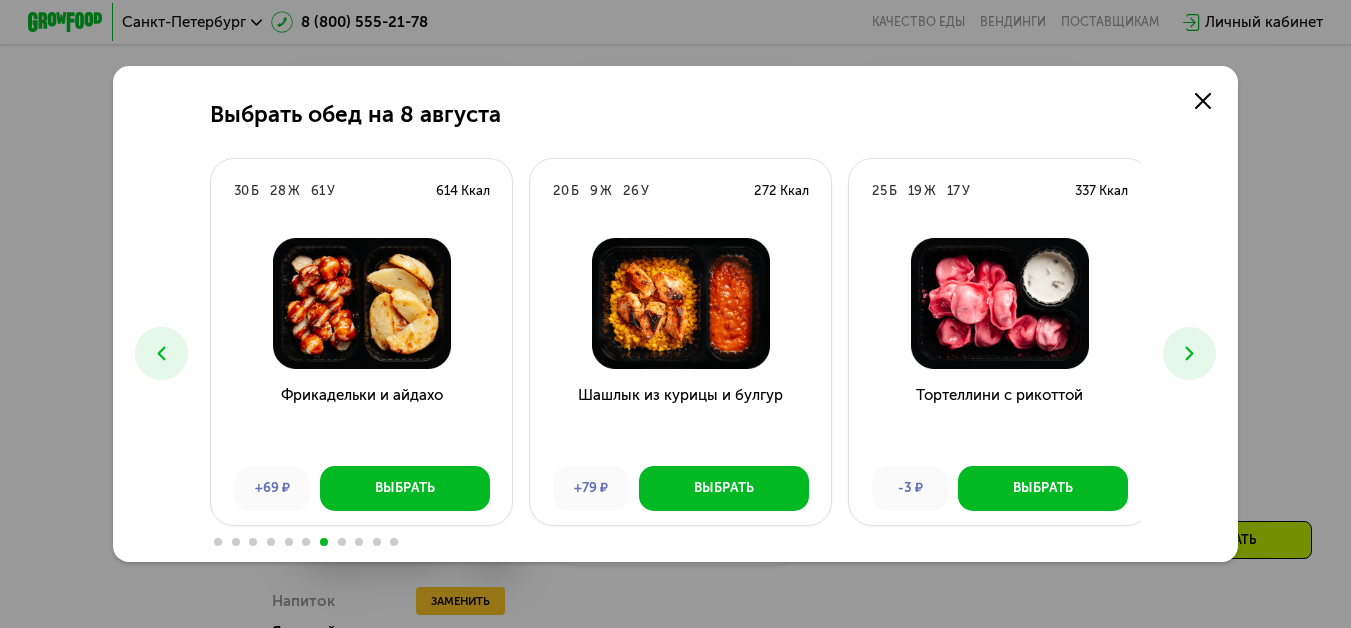 click 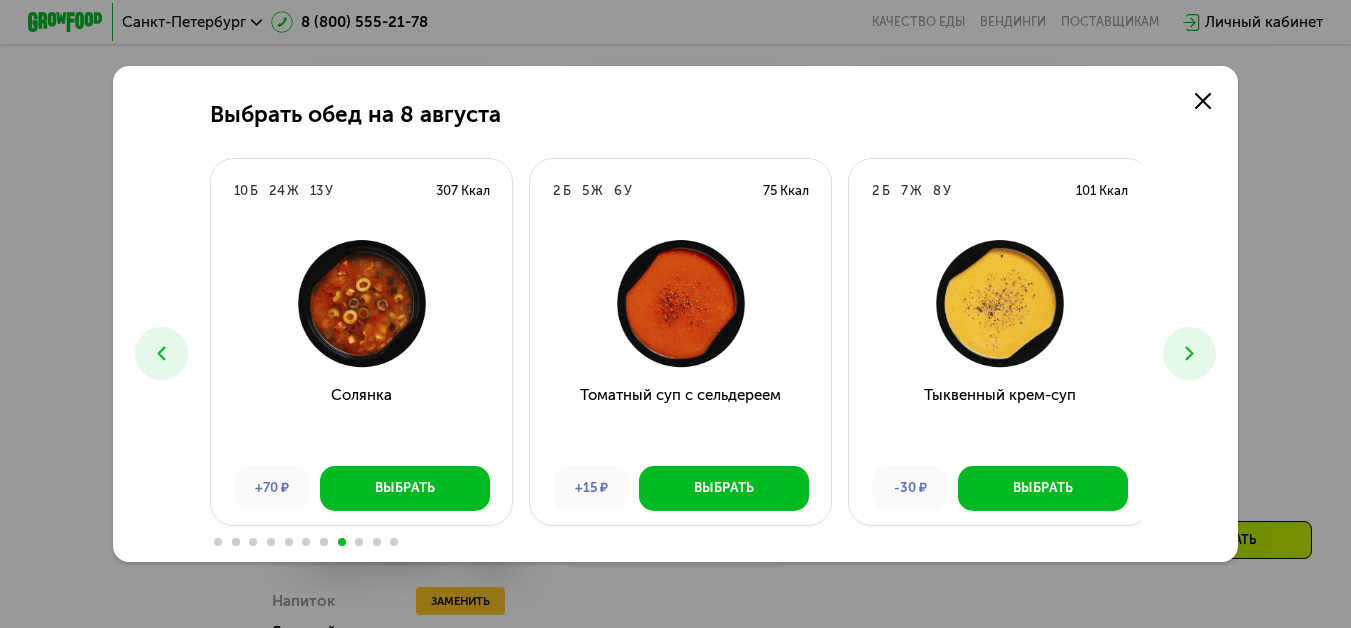 click 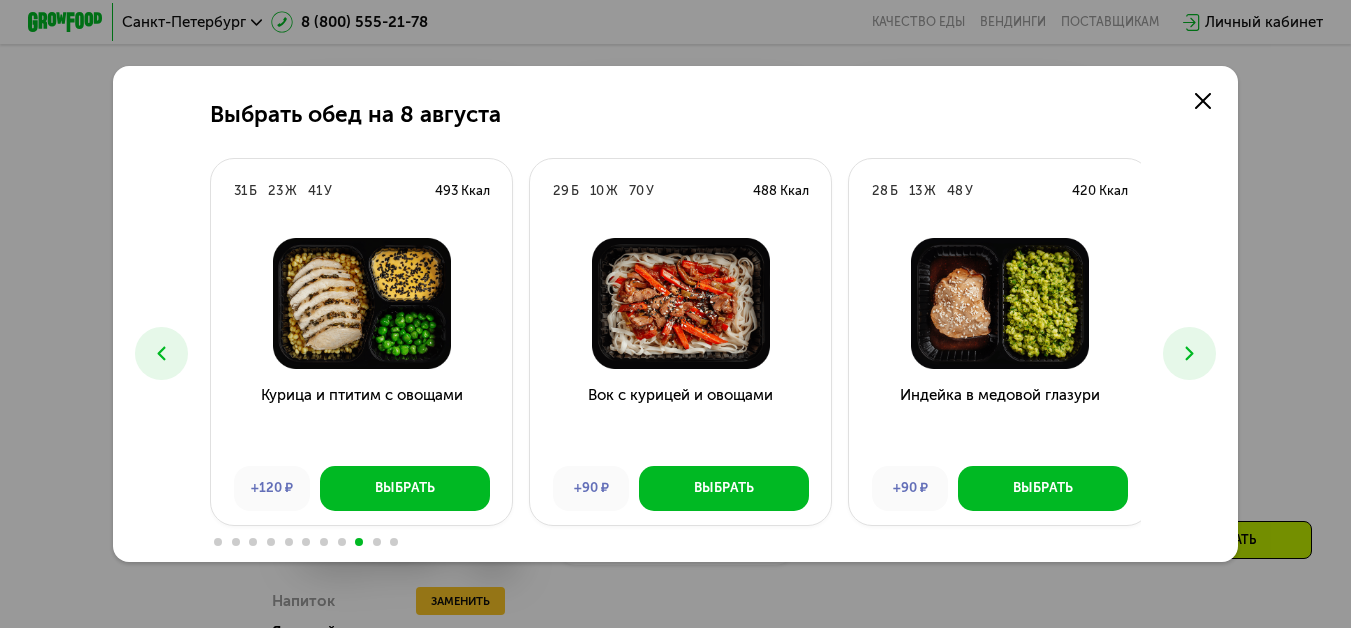 click 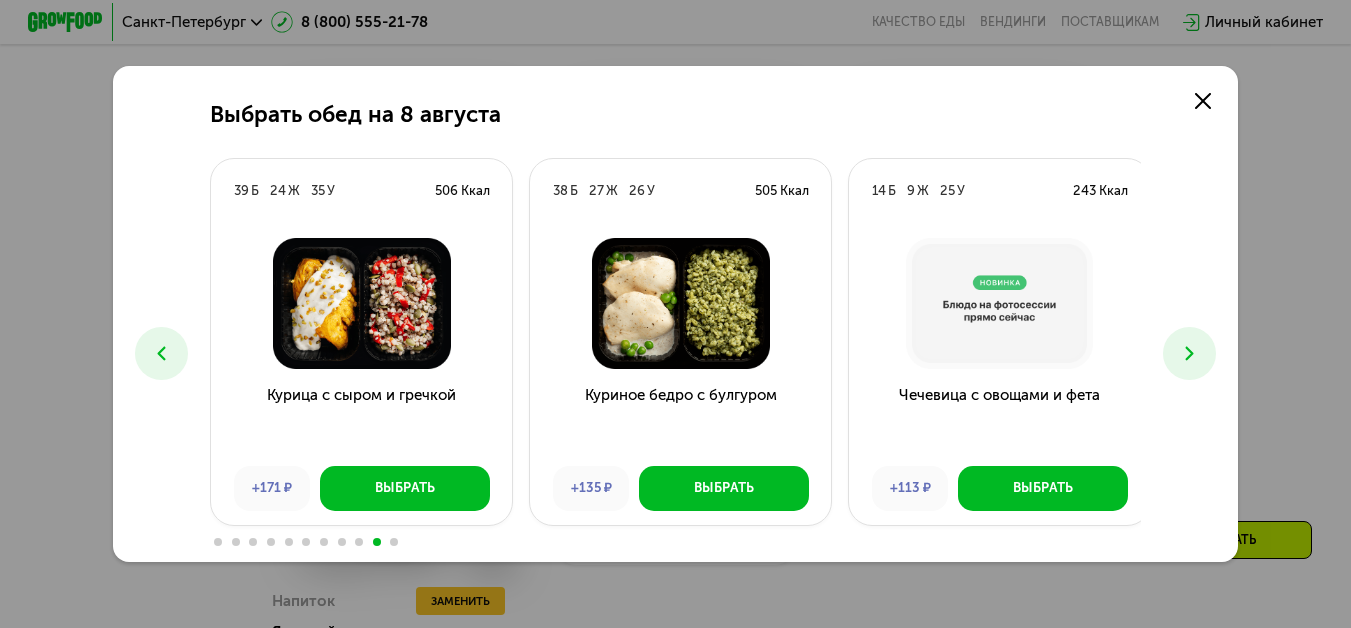 click 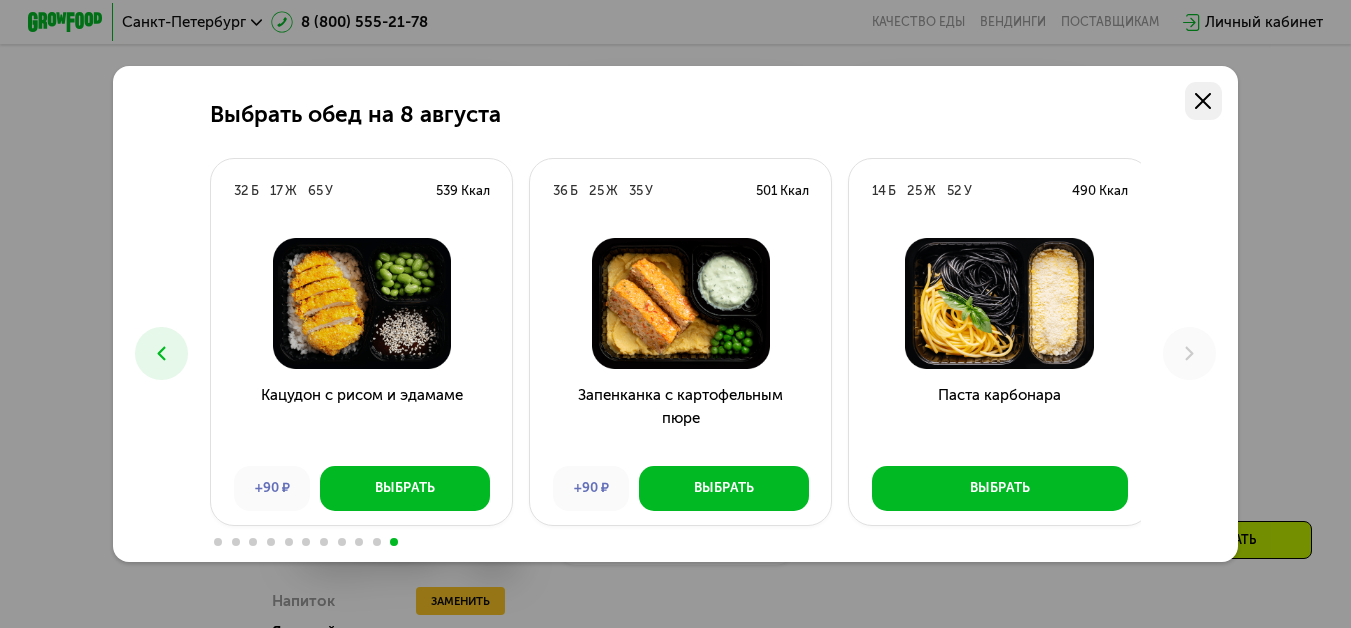 click at bounding box center (1204, 101) 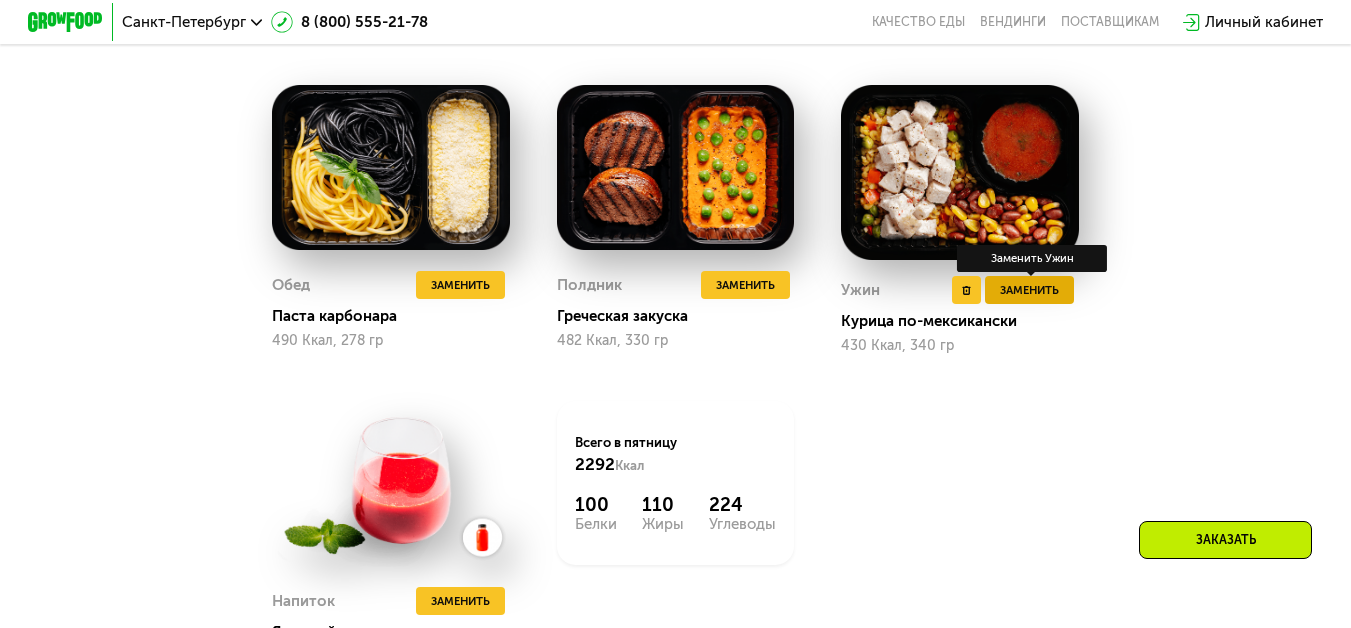 click on "Заменить" at bounding box center [1029, 290] 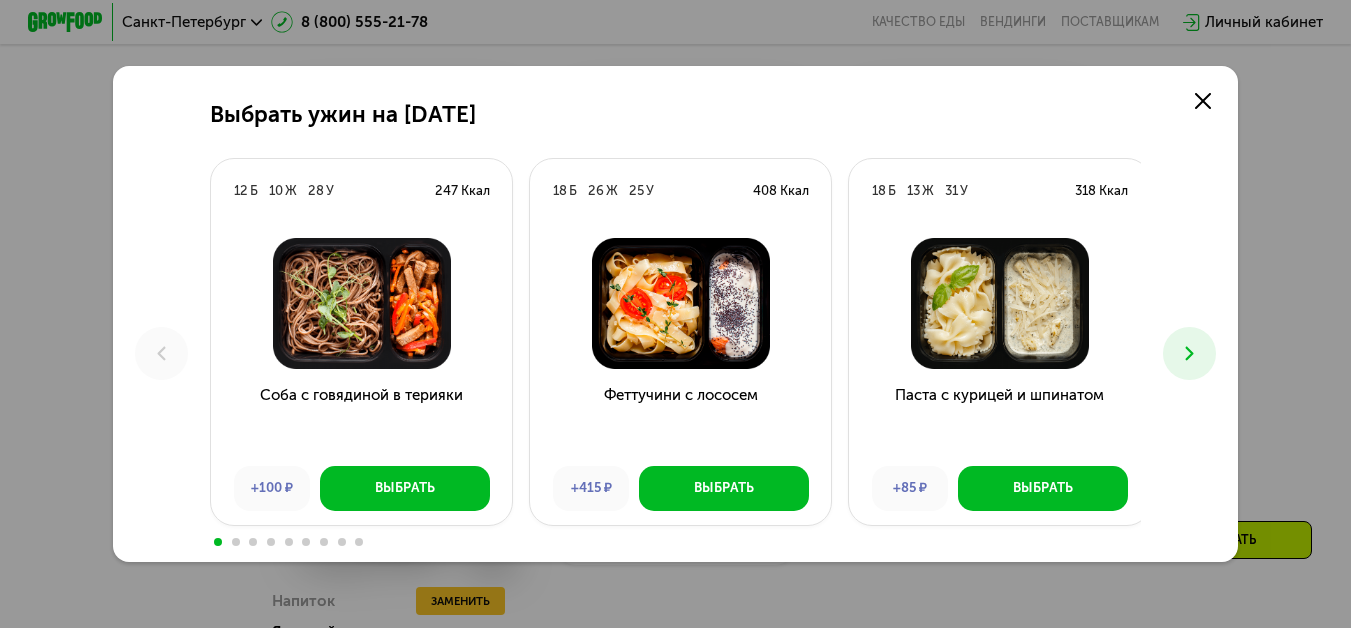 click 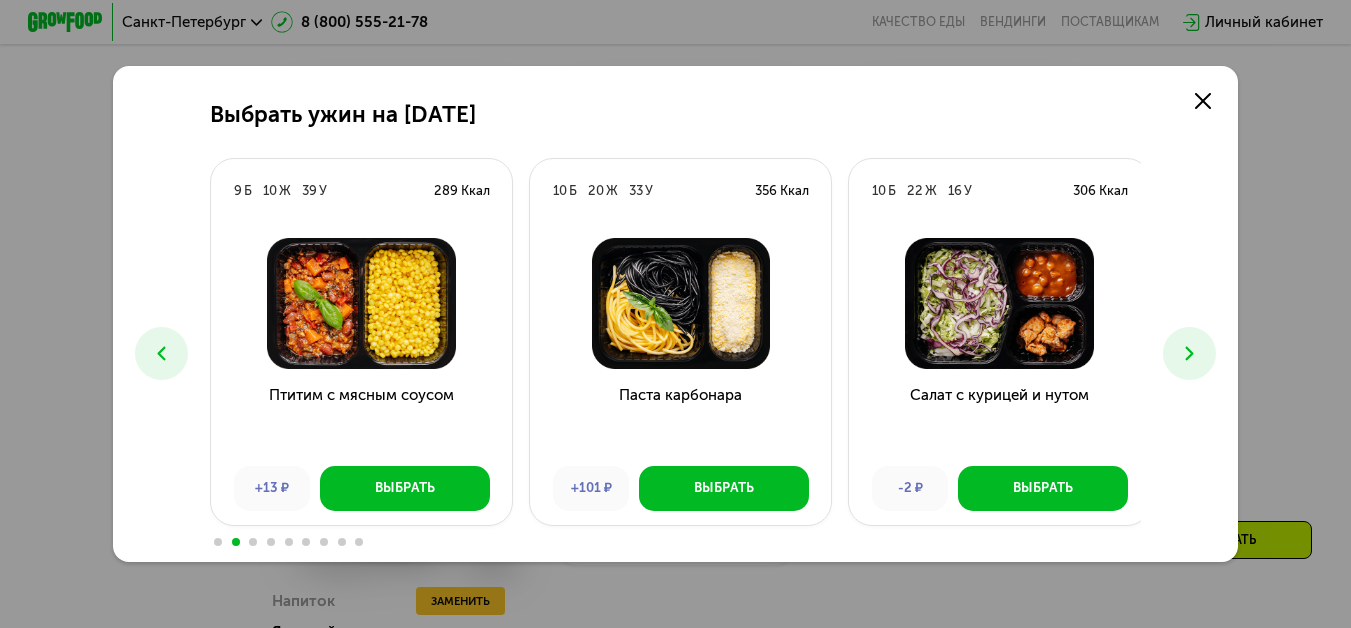 click 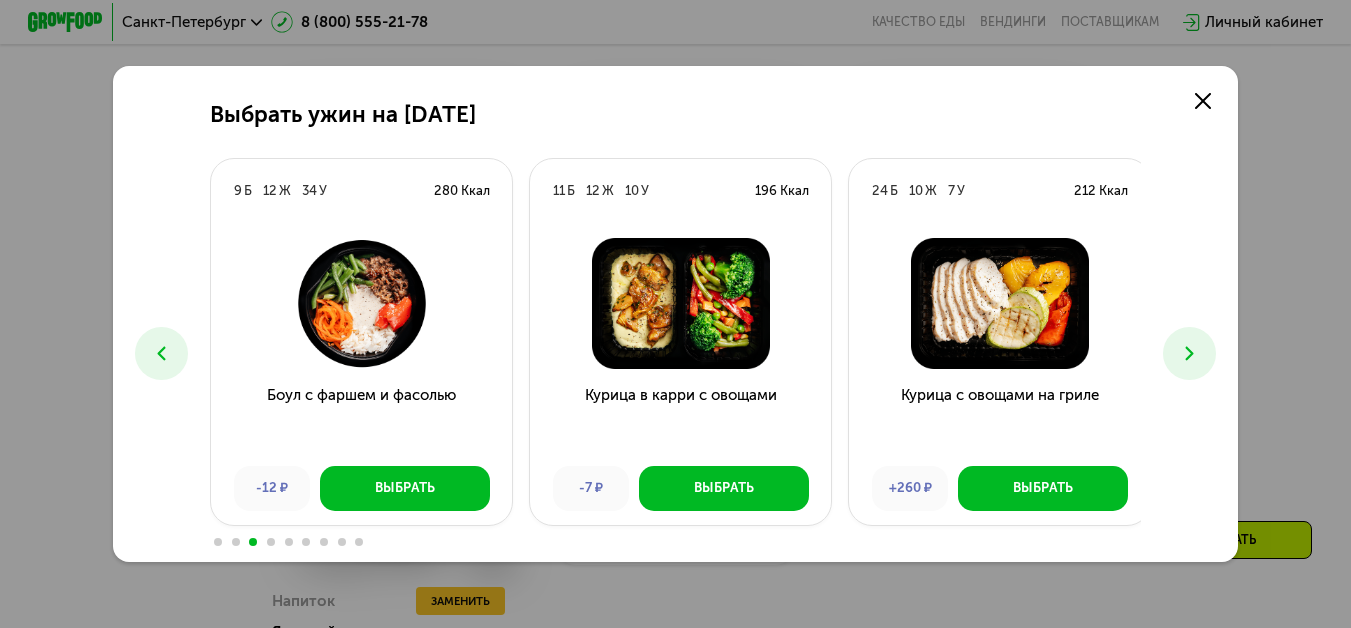 click 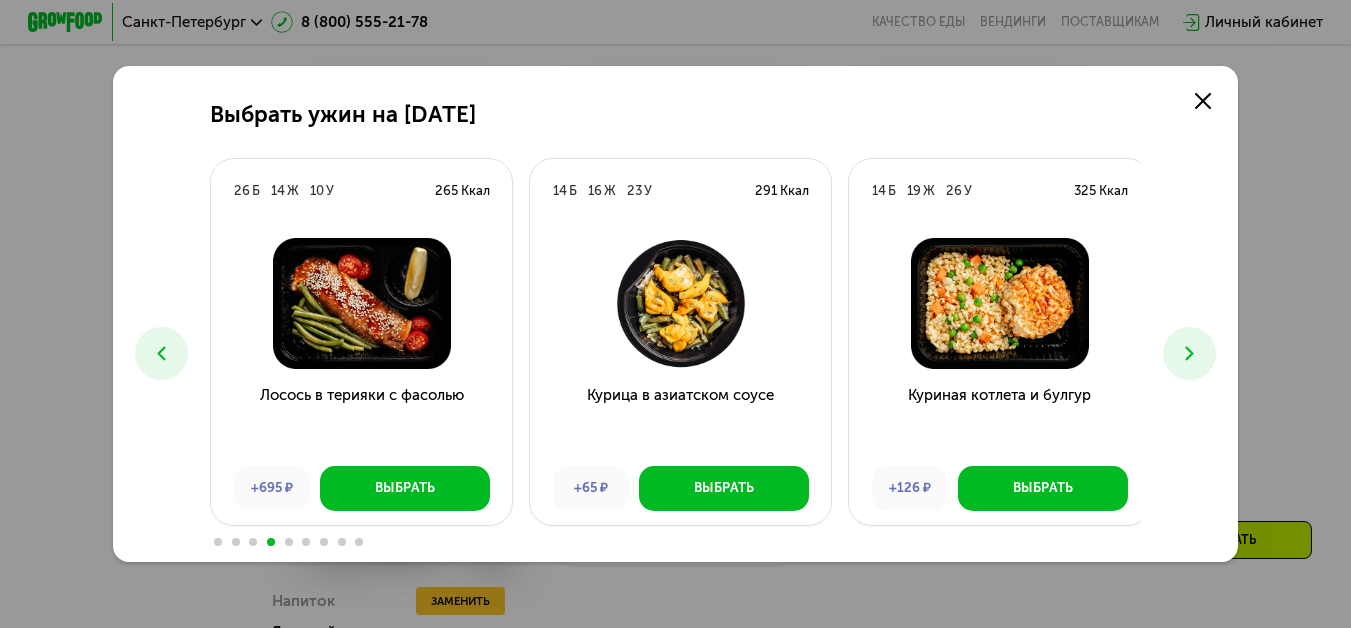 click 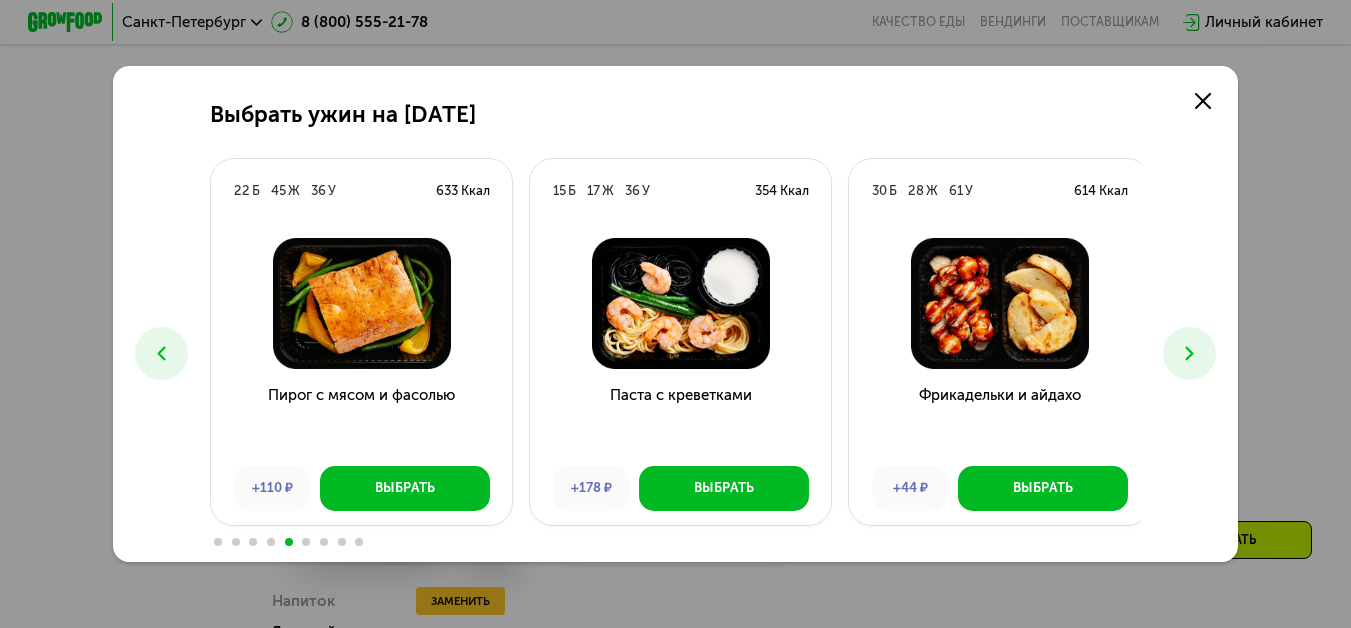 click 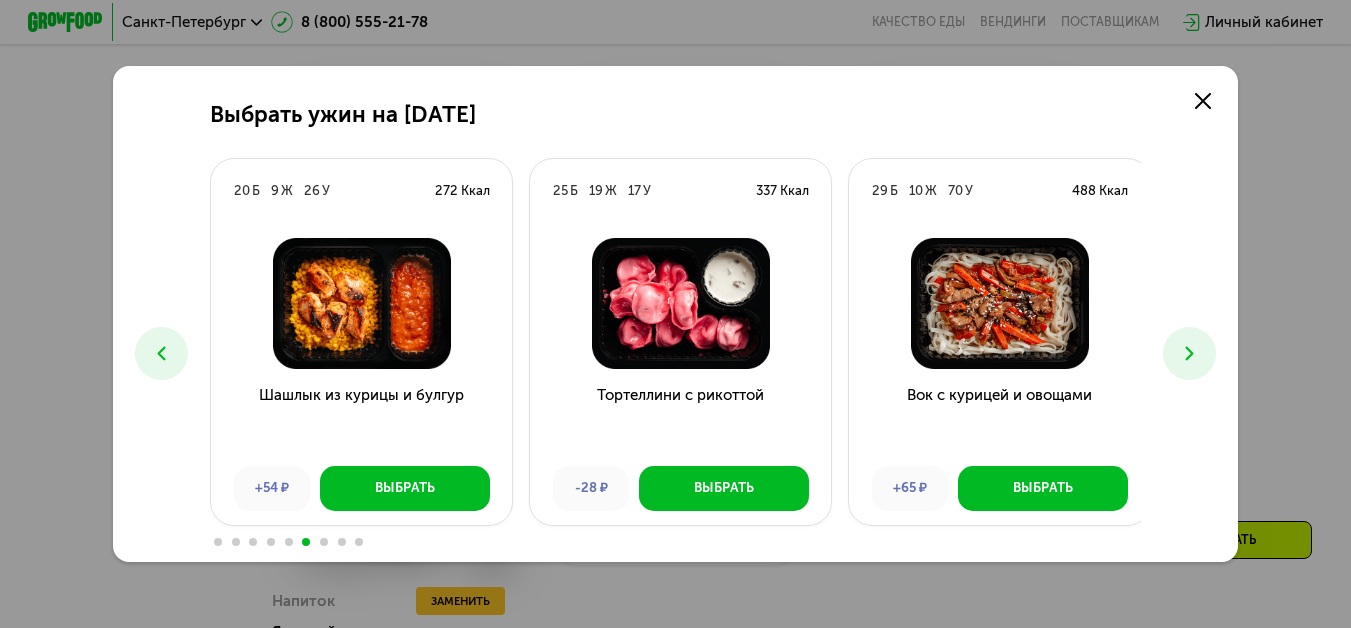 click 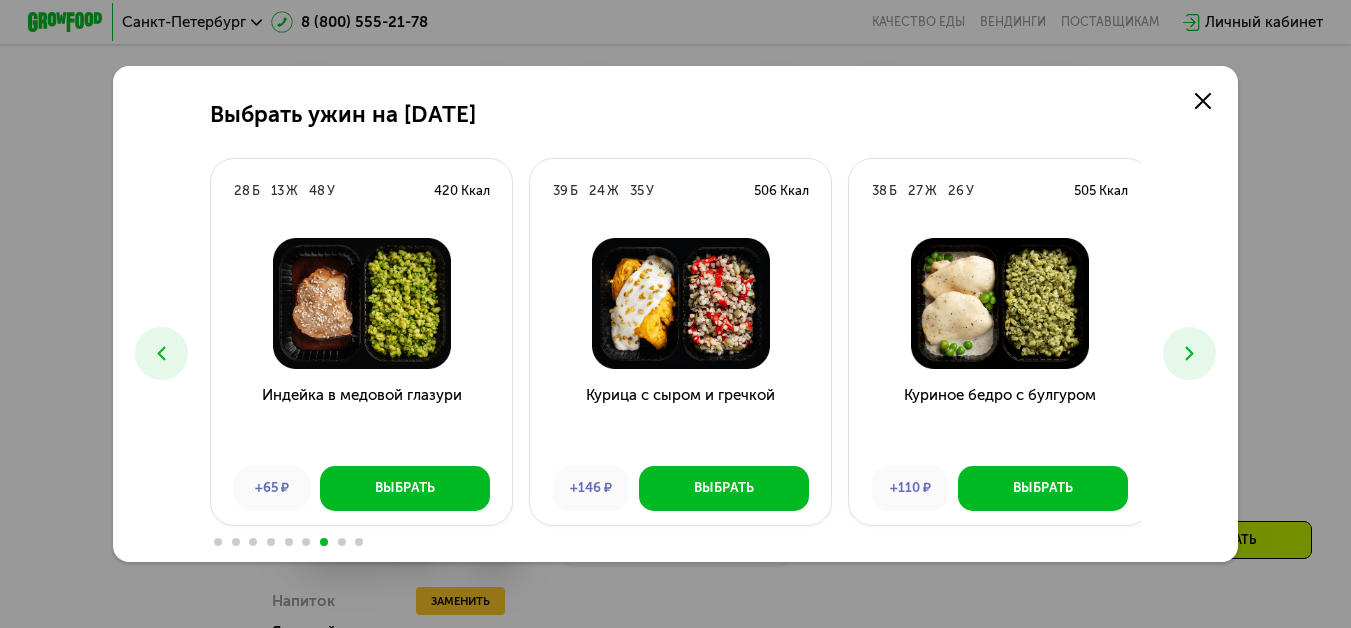 click 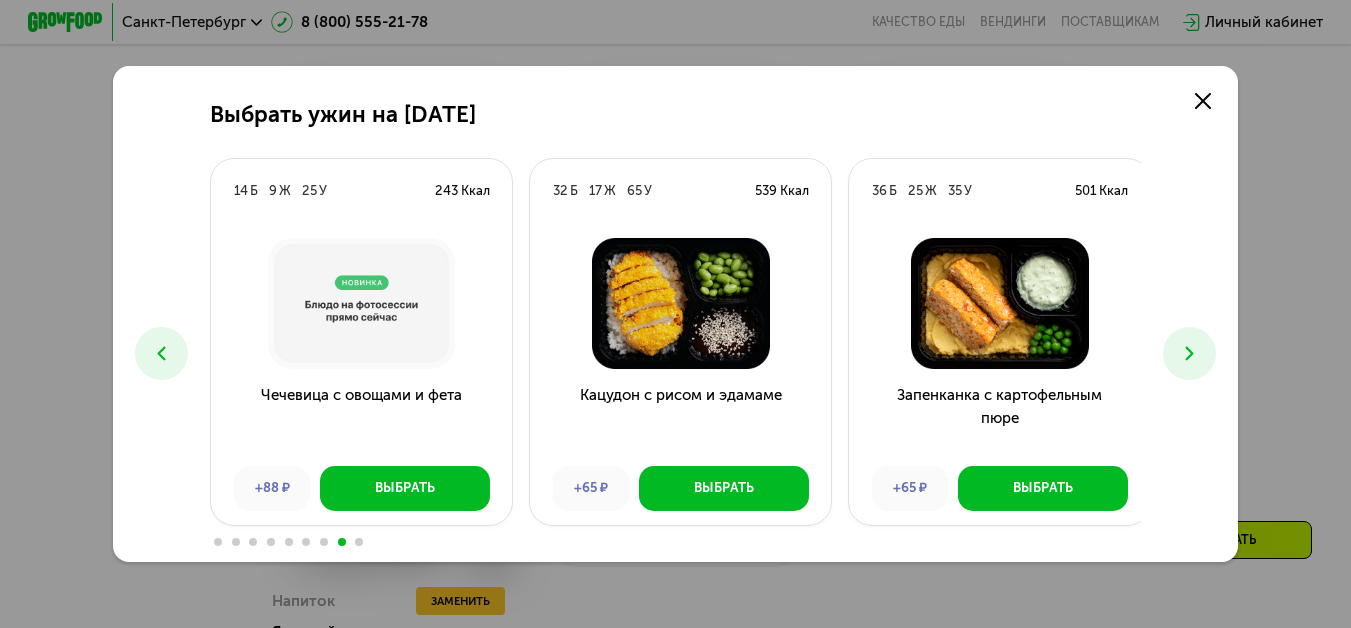 click 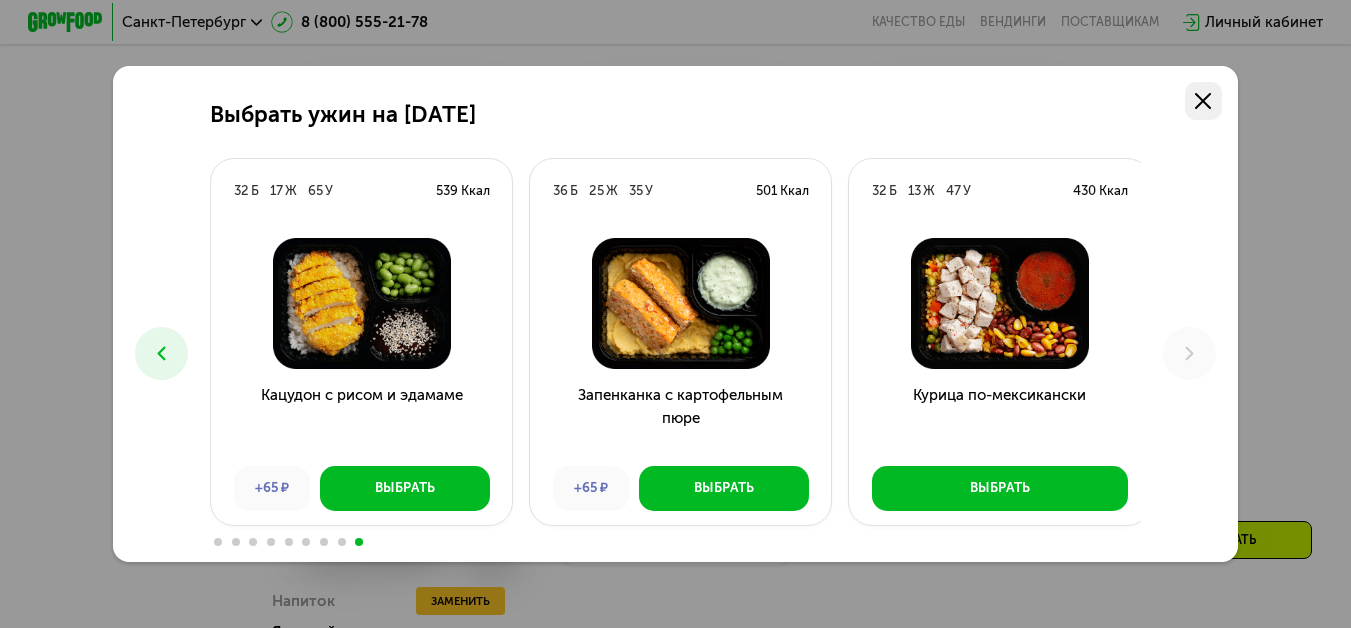 click 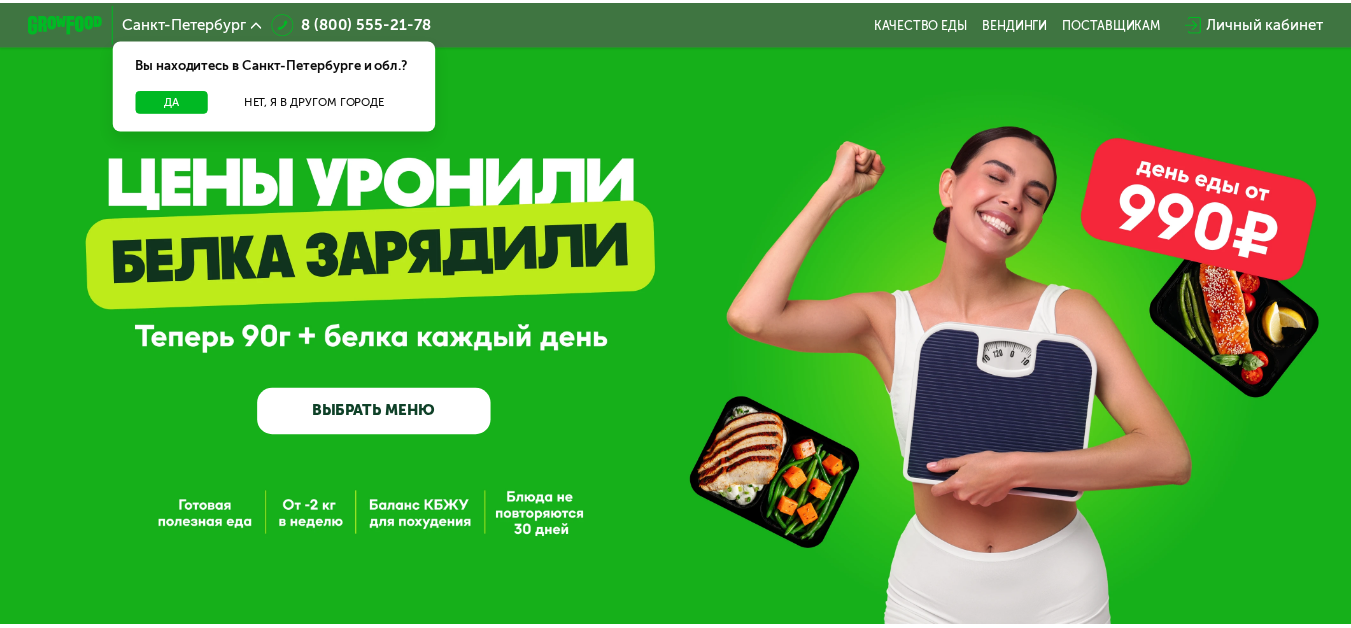 scroll, scrollTop: 0, scrollLeft: 0, axis: both 